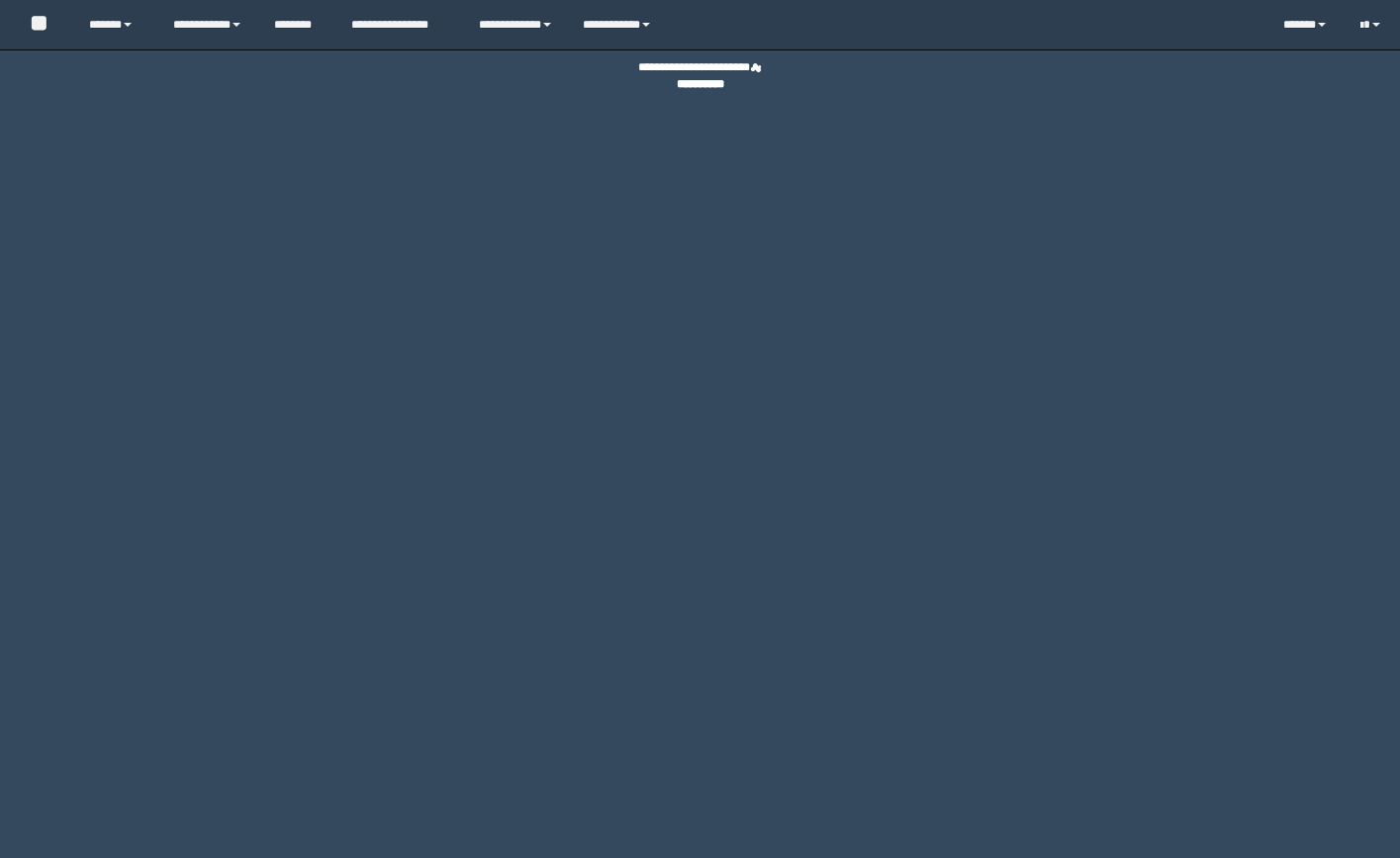 scroll, scrollTop: 0, scrollLeft: 0, axis: both 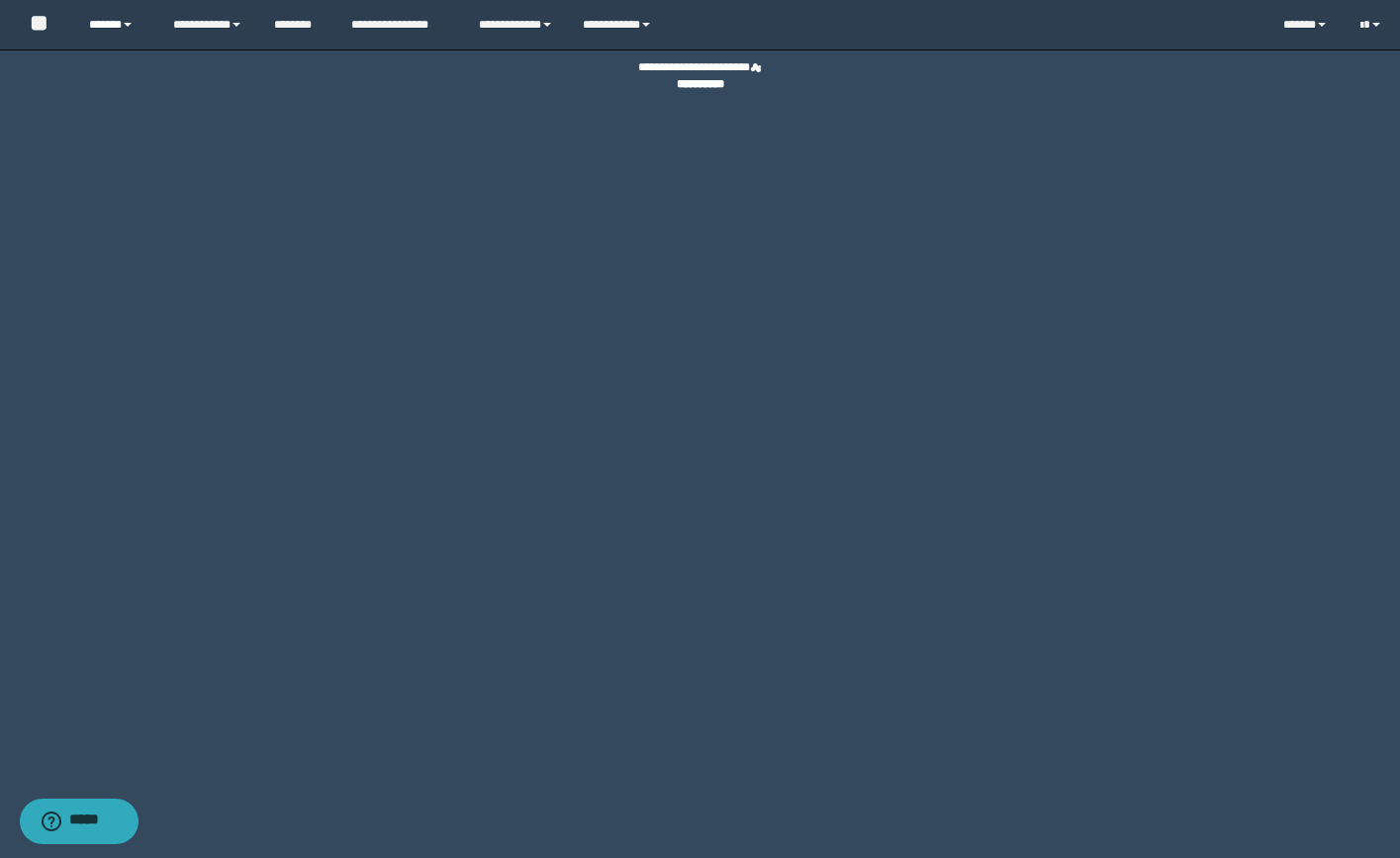 click on "******" at bounding box center (116, 25) 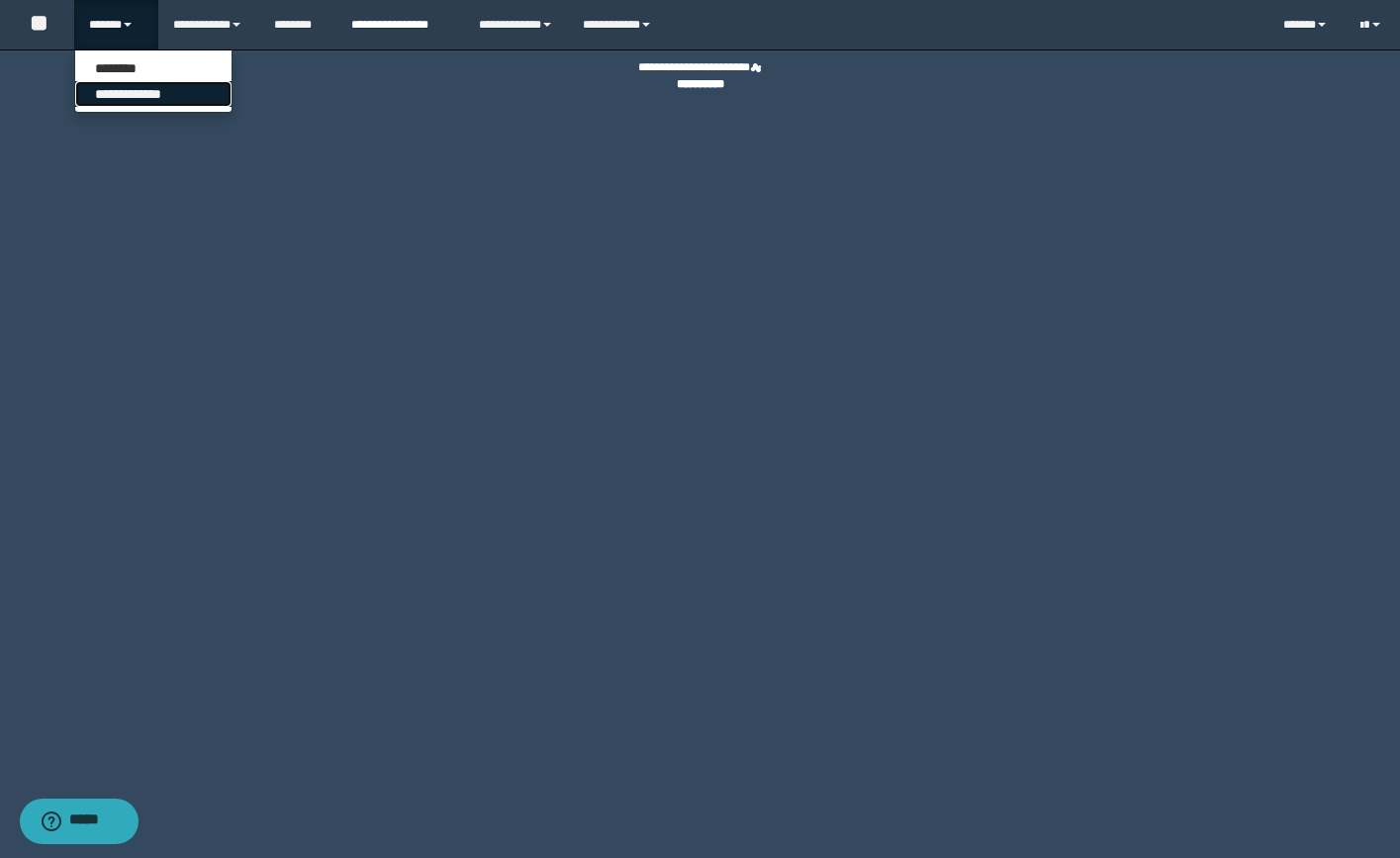 drag, startPoint x: 181, startPoint y: 97, endPoint x: 377, endPoint y: 11, distance: 214.03738 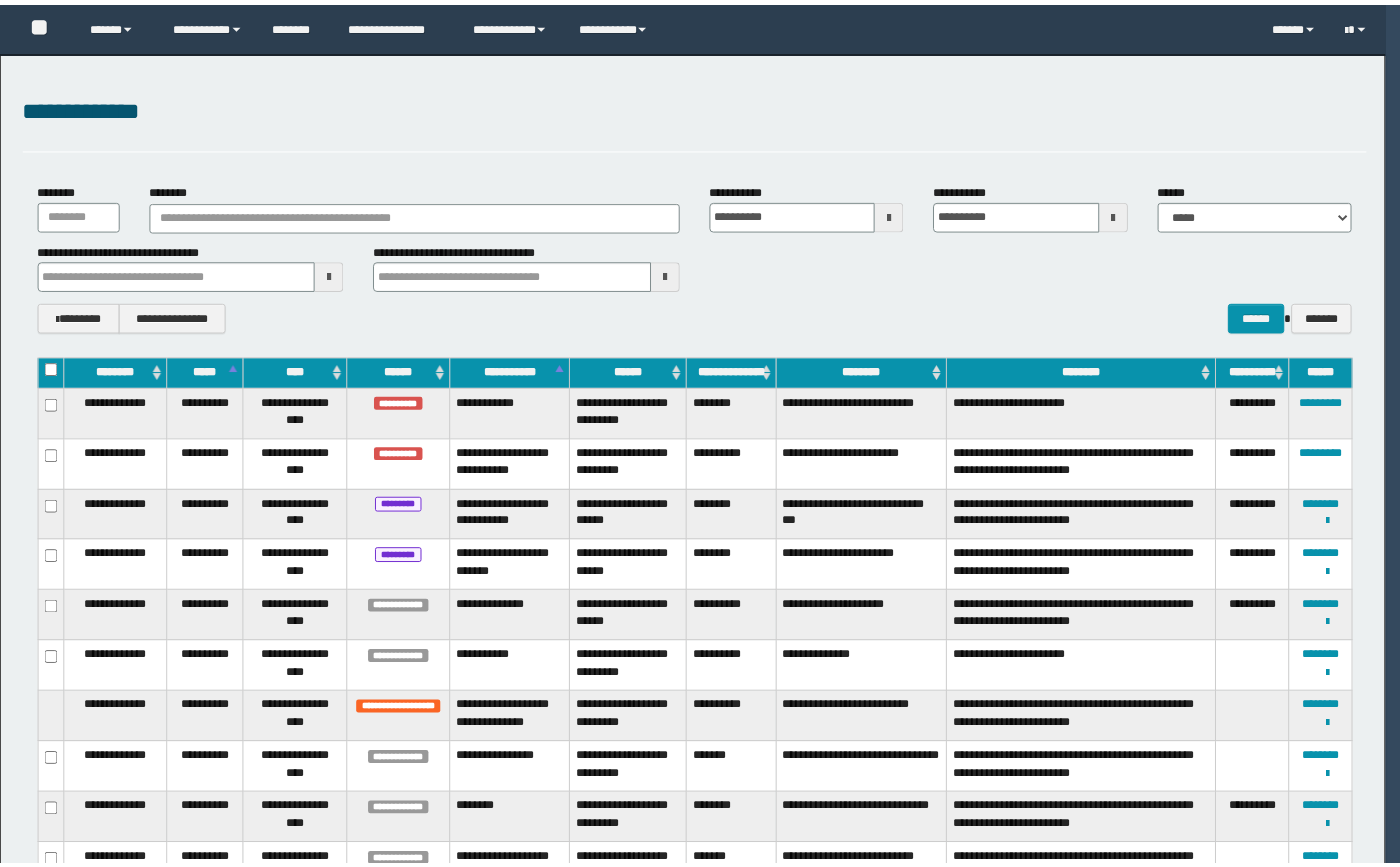 scroll, scrollTop: 0, scrollLeft: 0, axis: both 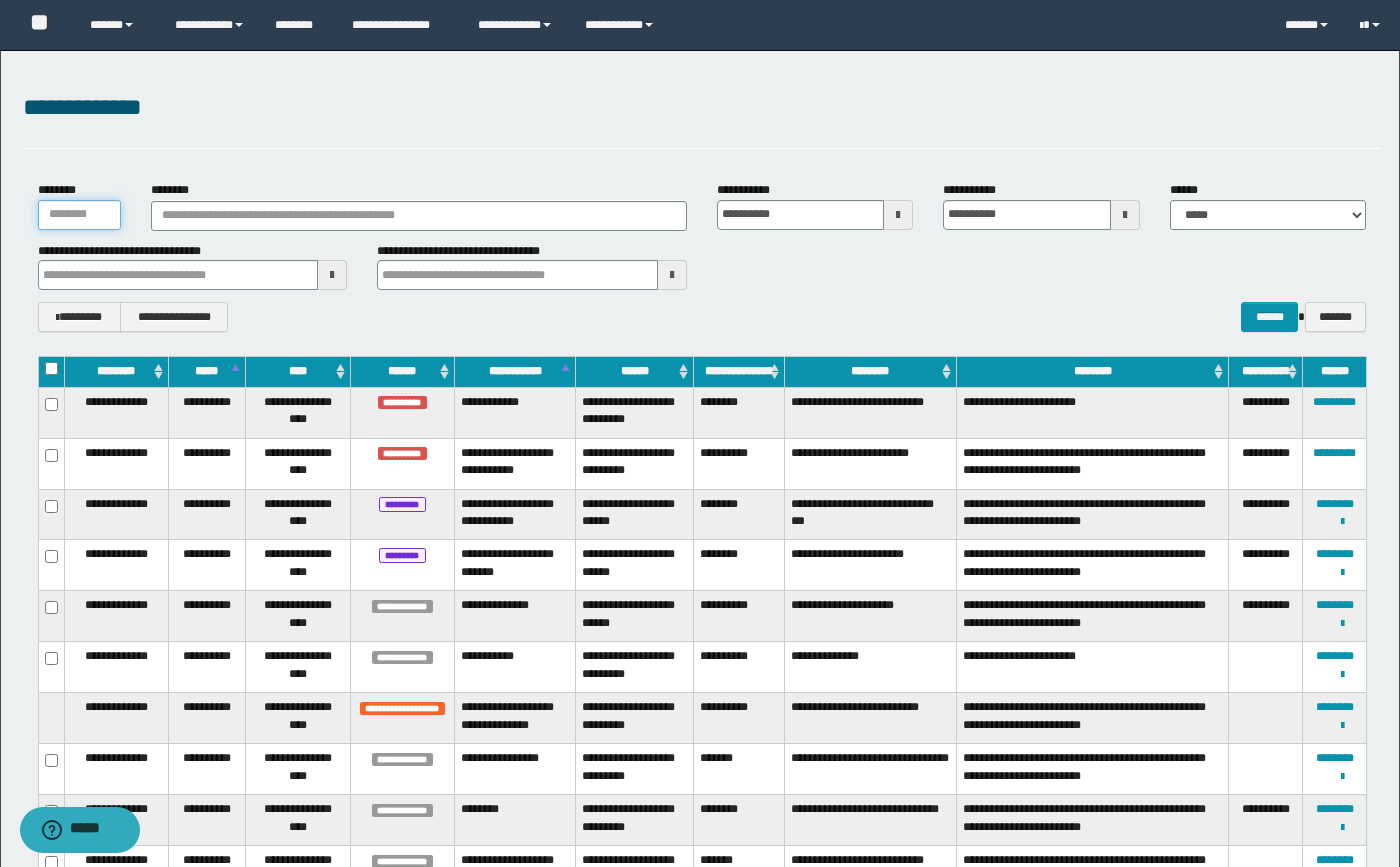 drag, startPoint x: 76, startPoint y: 225, endPoint x: 98, endPoint y: 211, distance: 26.076809 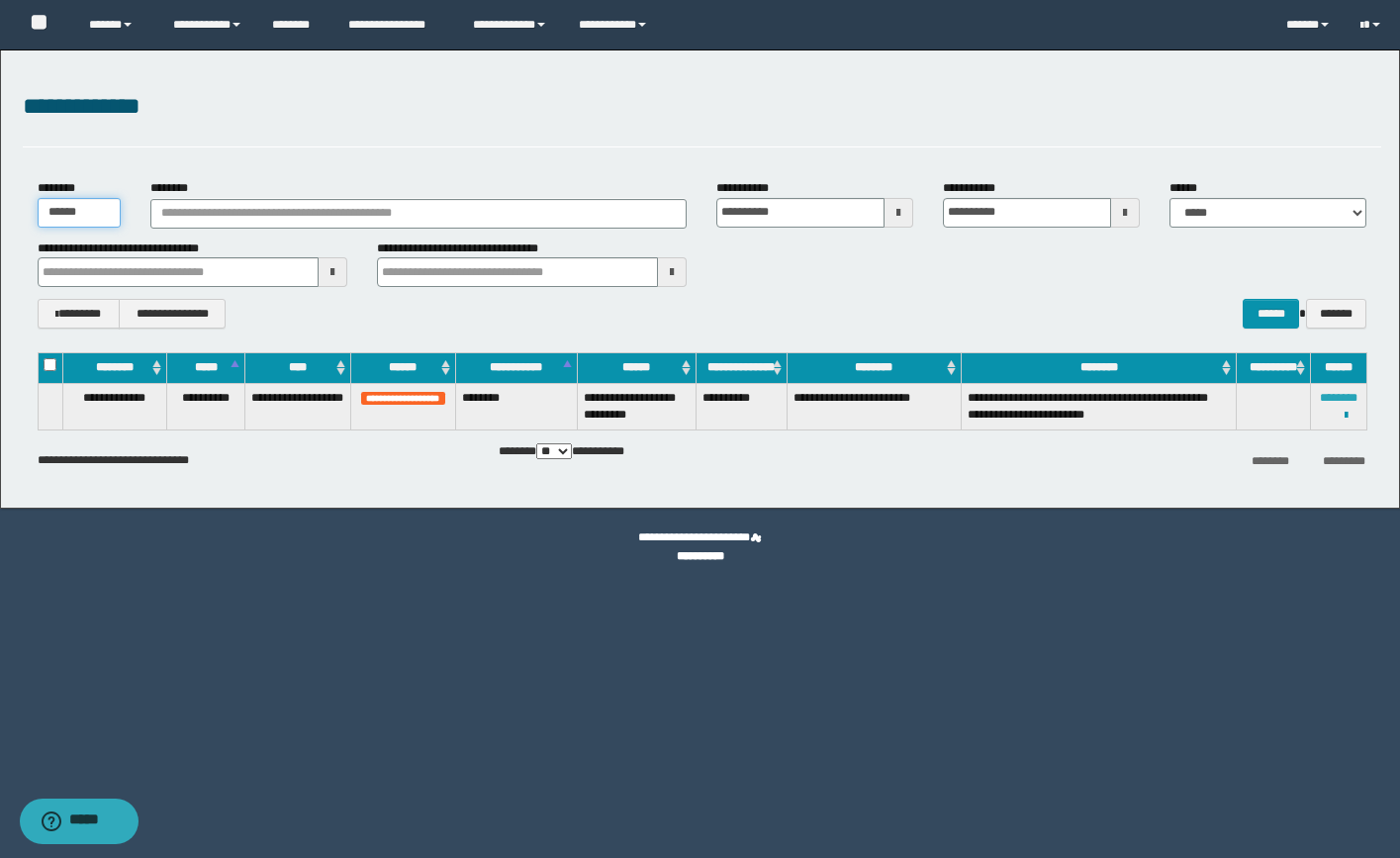 type on "******" 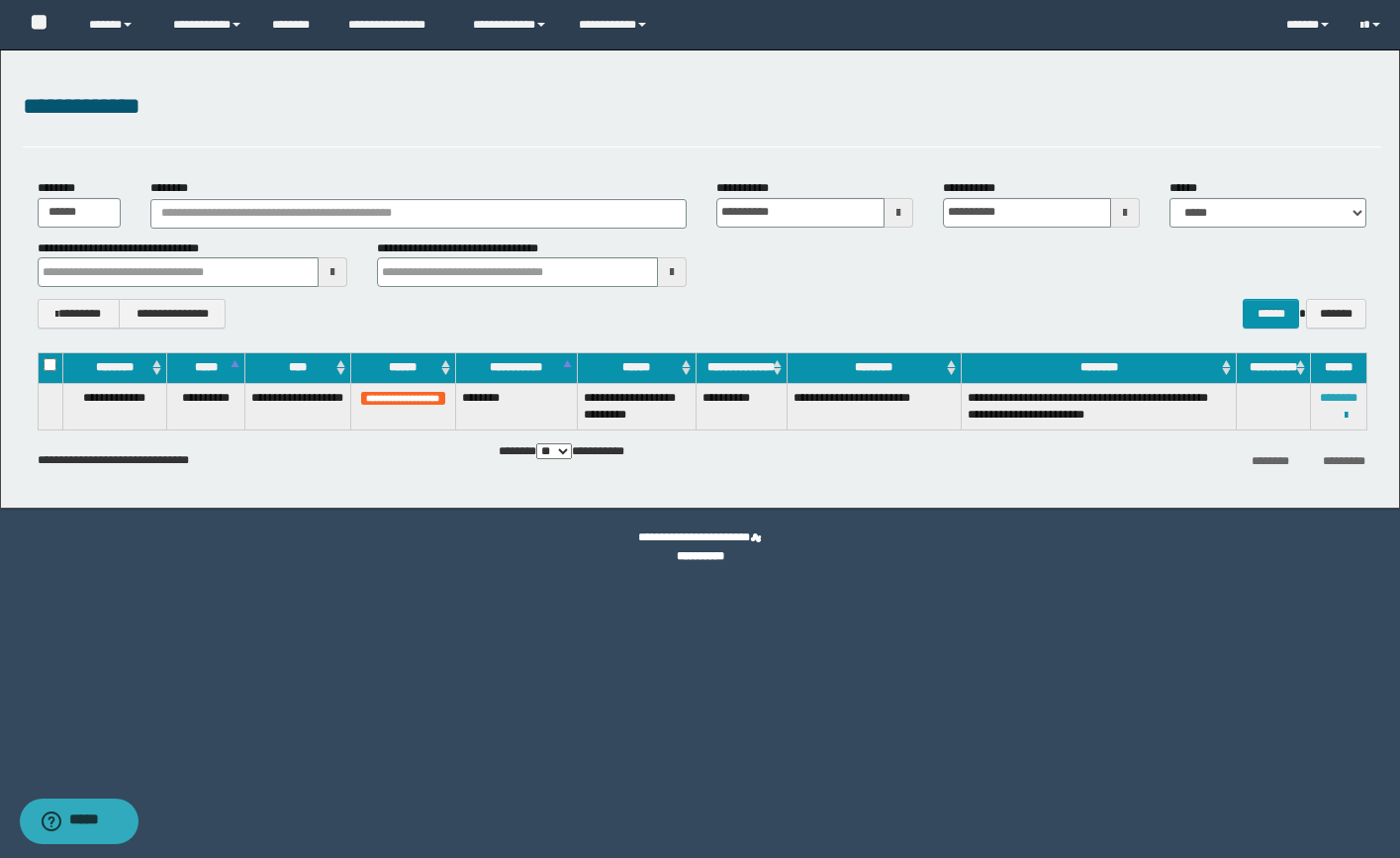 click on "********" at bounding box center [1339, 398] 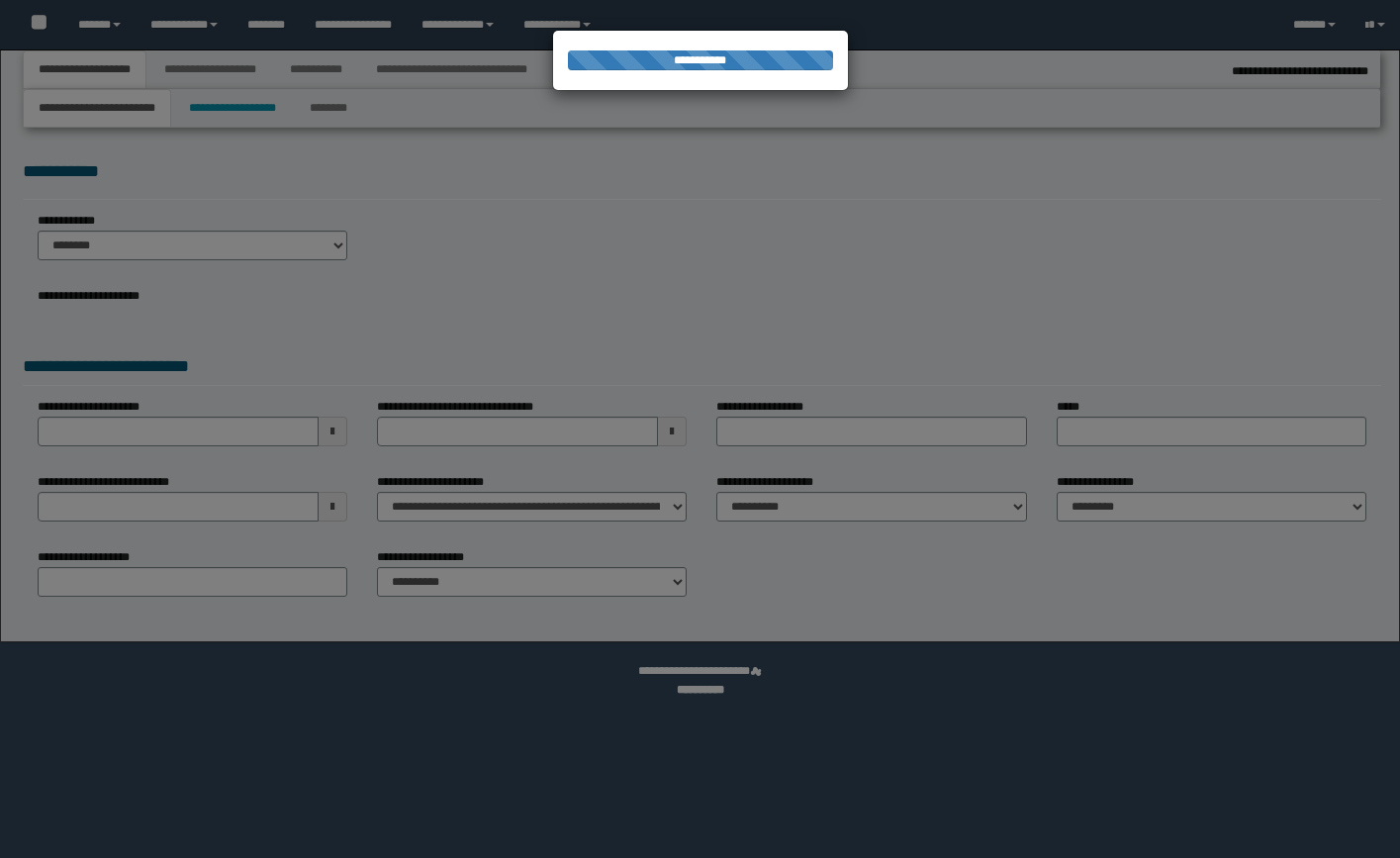 select on "*" 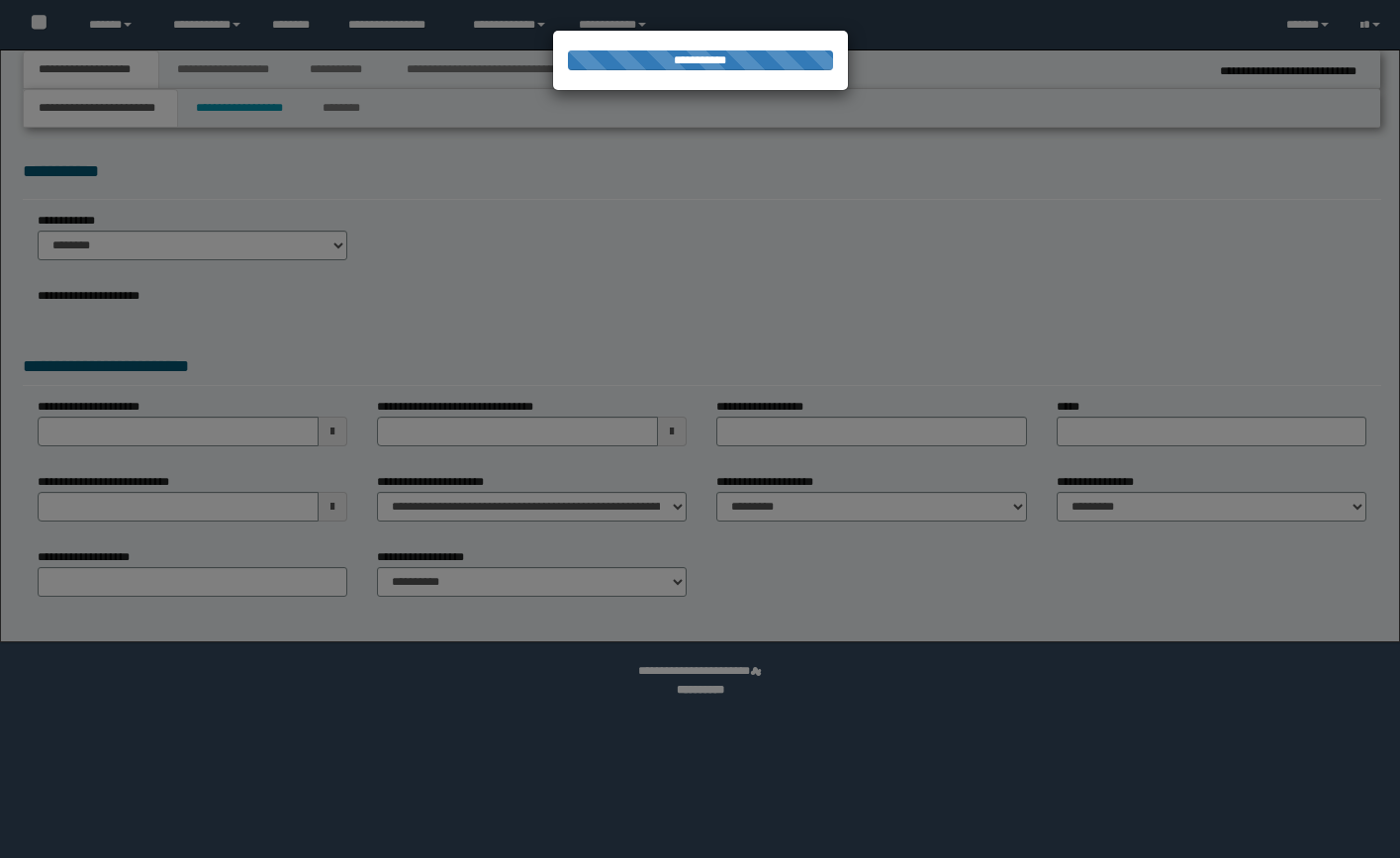 scroll, scrollTop: 0, scrollLeft: 0, axis: both 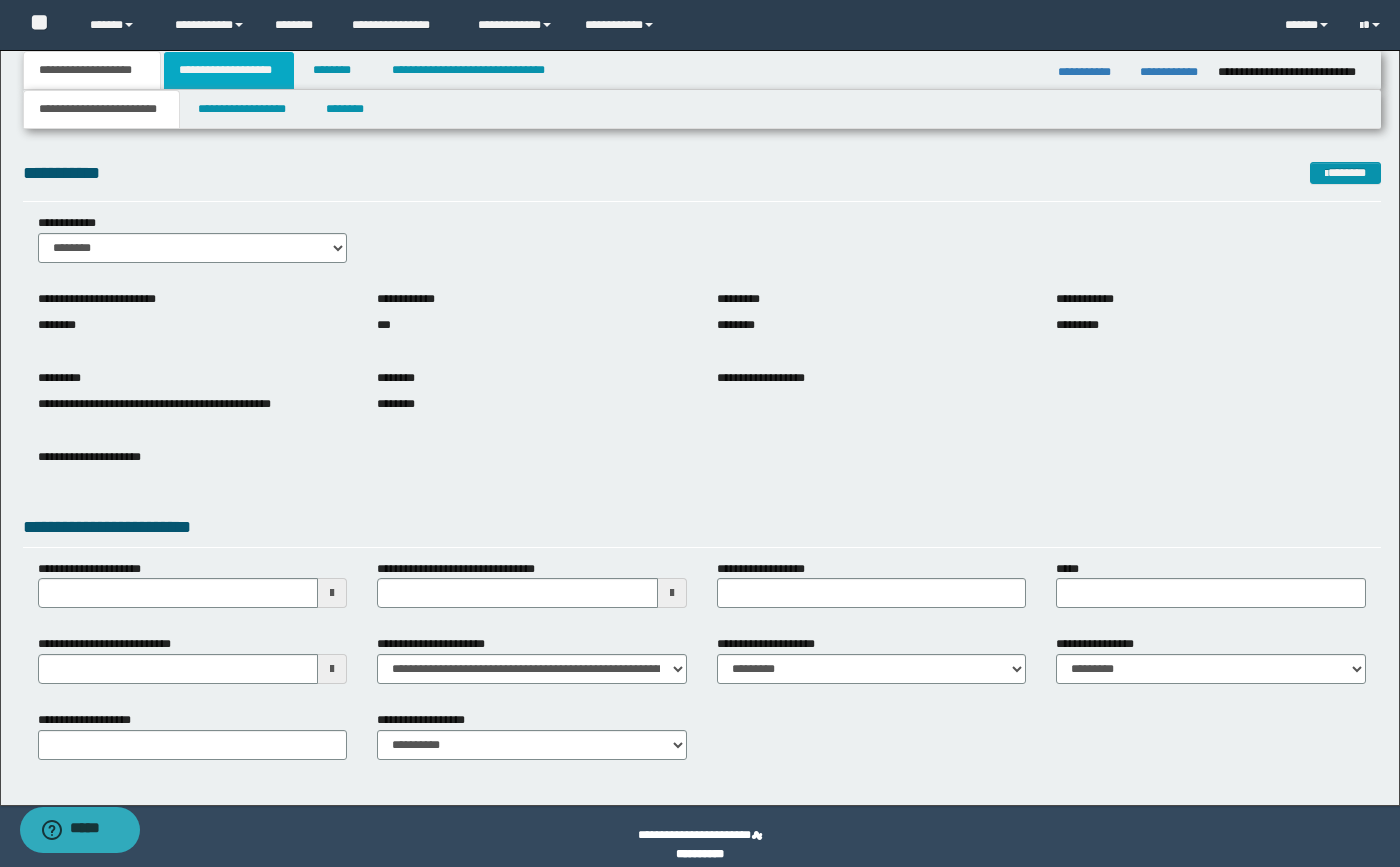 click on "**********" at bounding box center (229, 70) 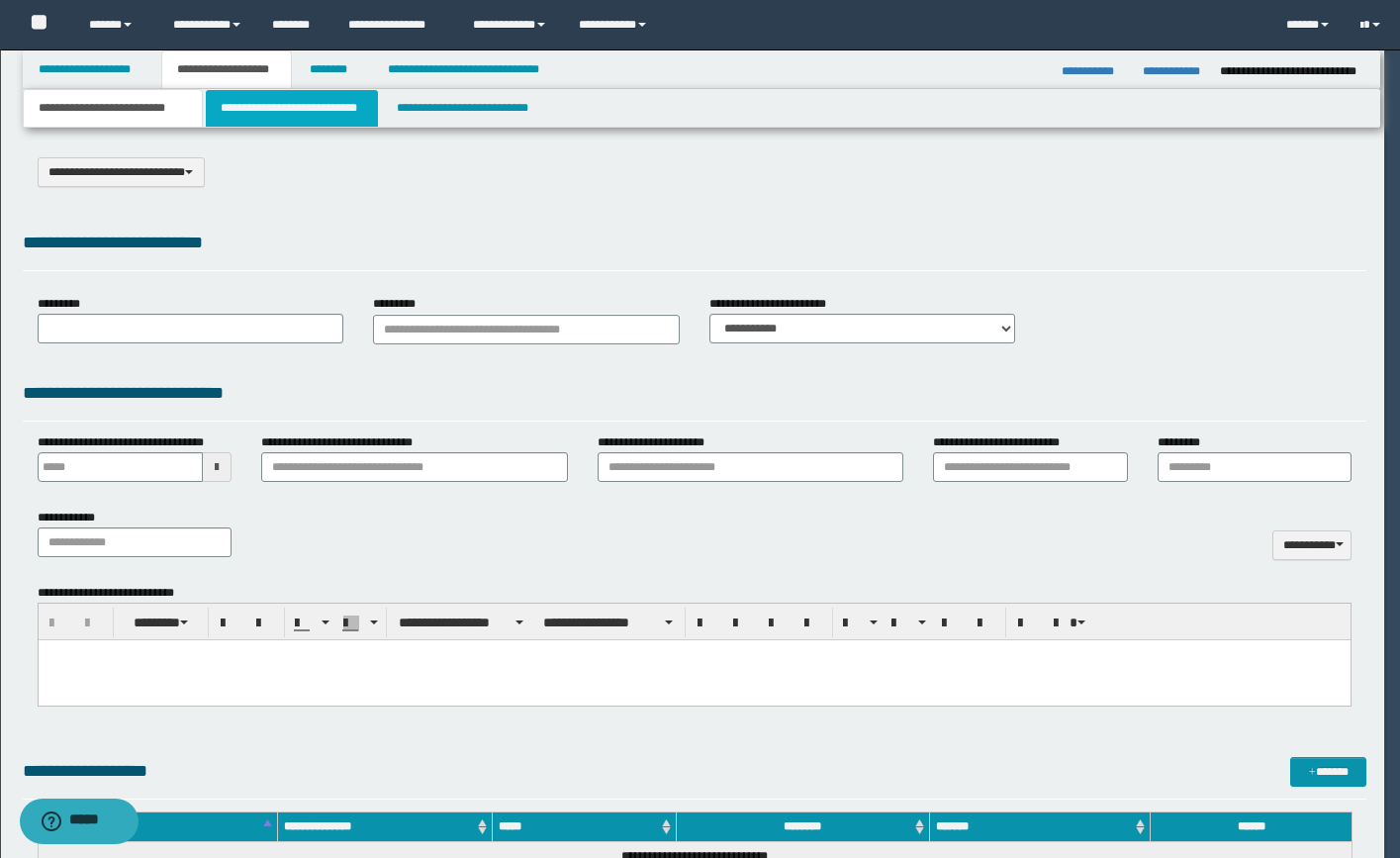 scroll, scrollTop: 0, scrollLeft: 0, axis: both 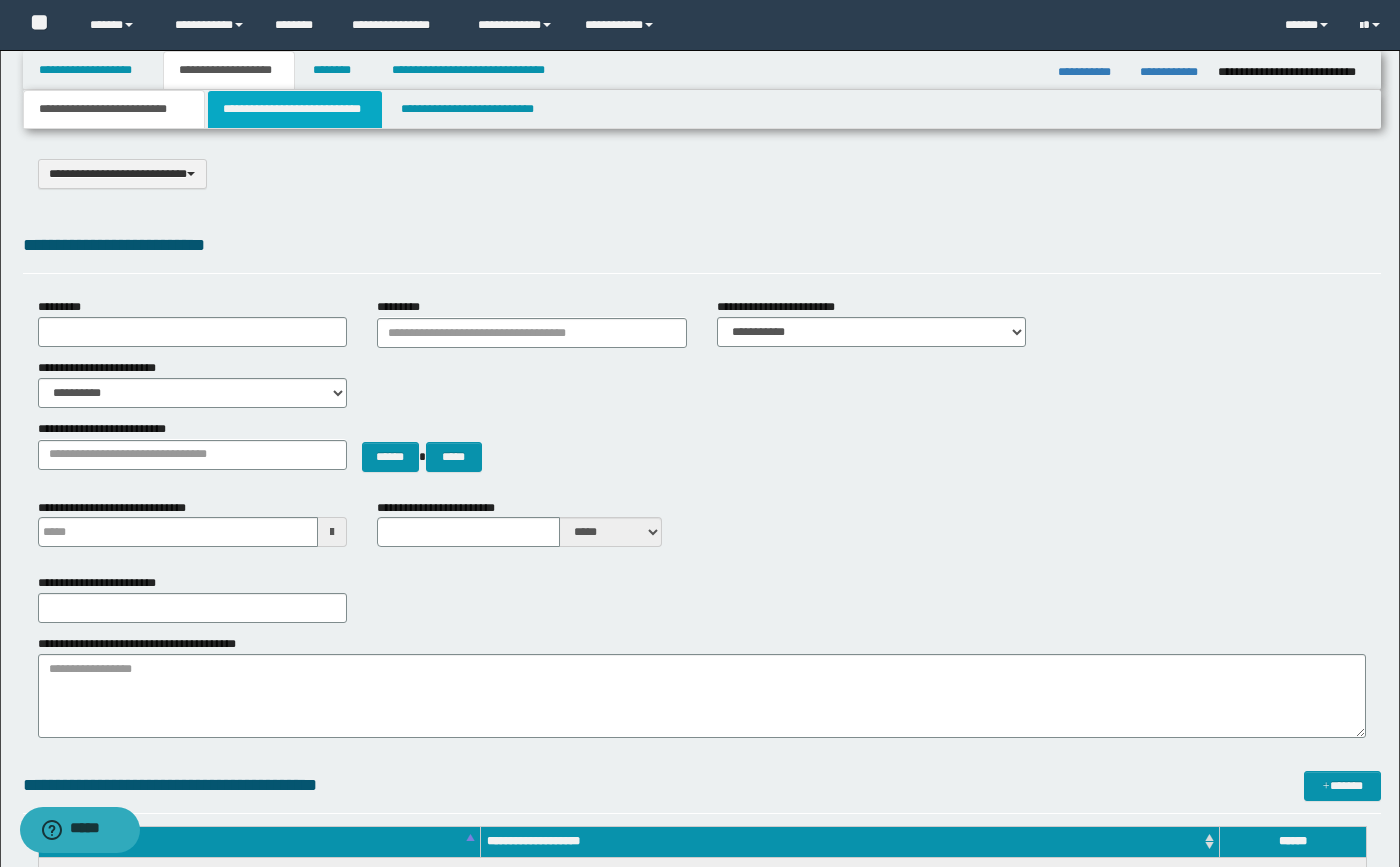 click on "**********" at bounding box center [295, 109] 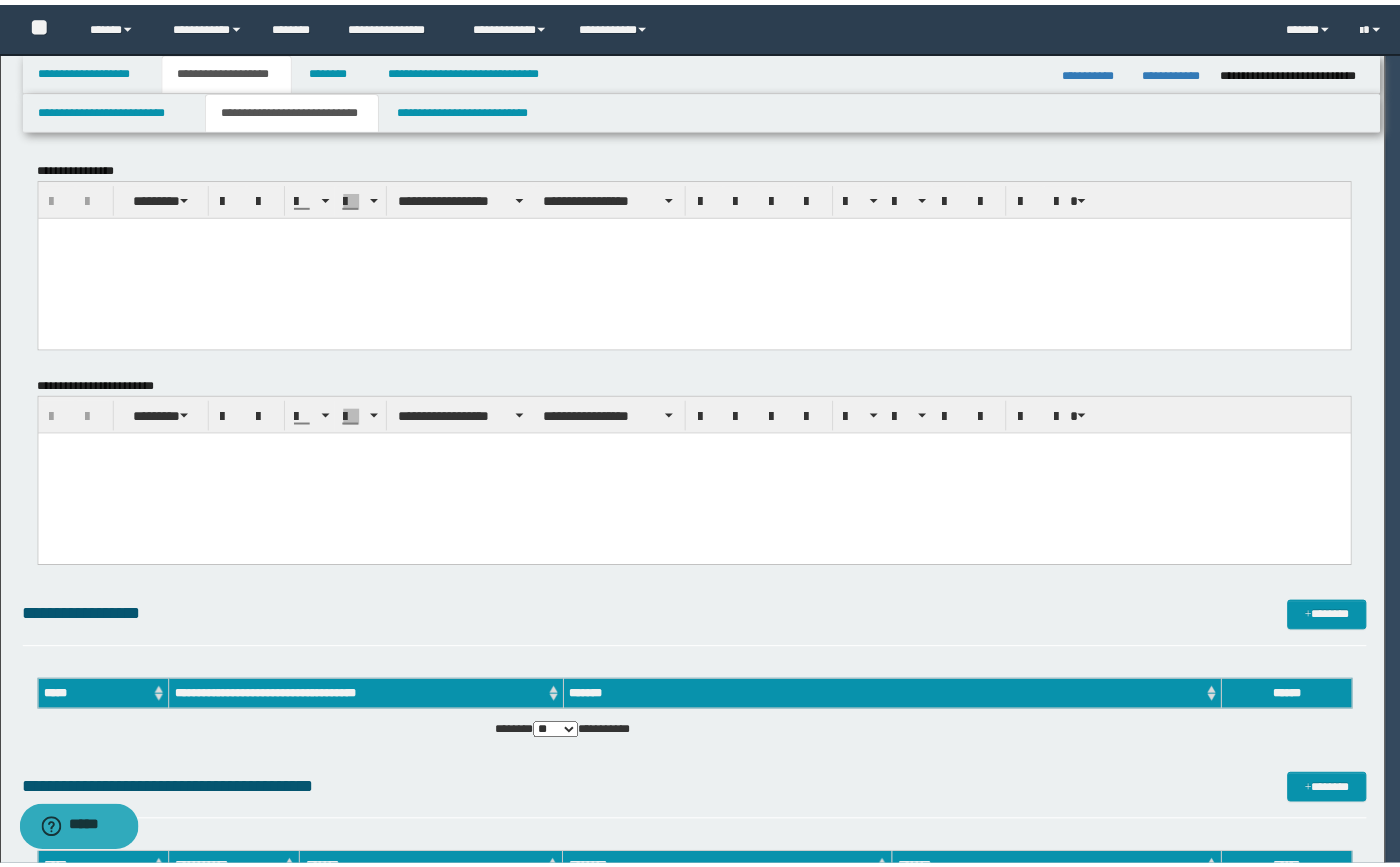 scroll, scrollTop: 0, scrollLeft: 0, axis: both 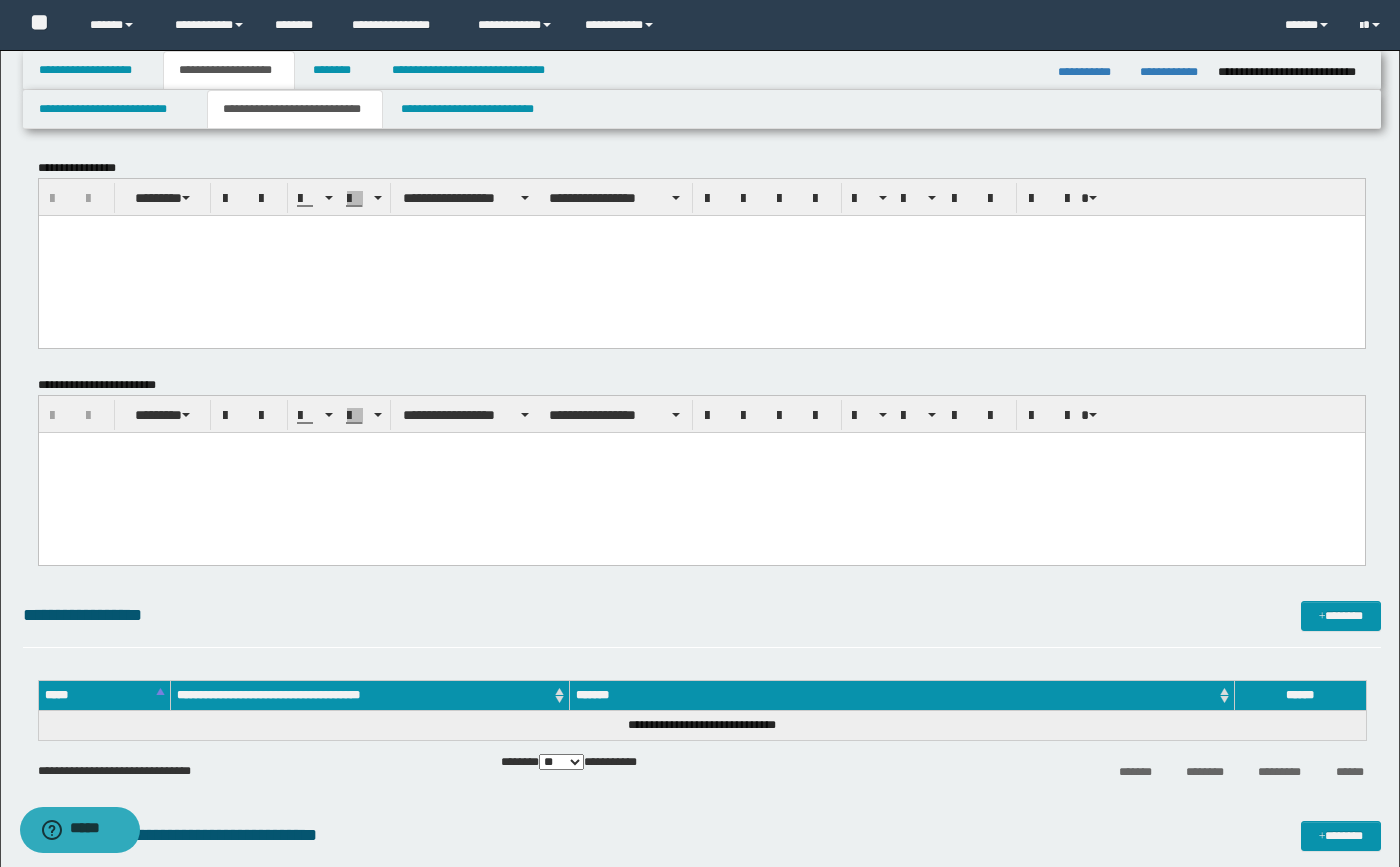 click at bounding box center [701, 472] 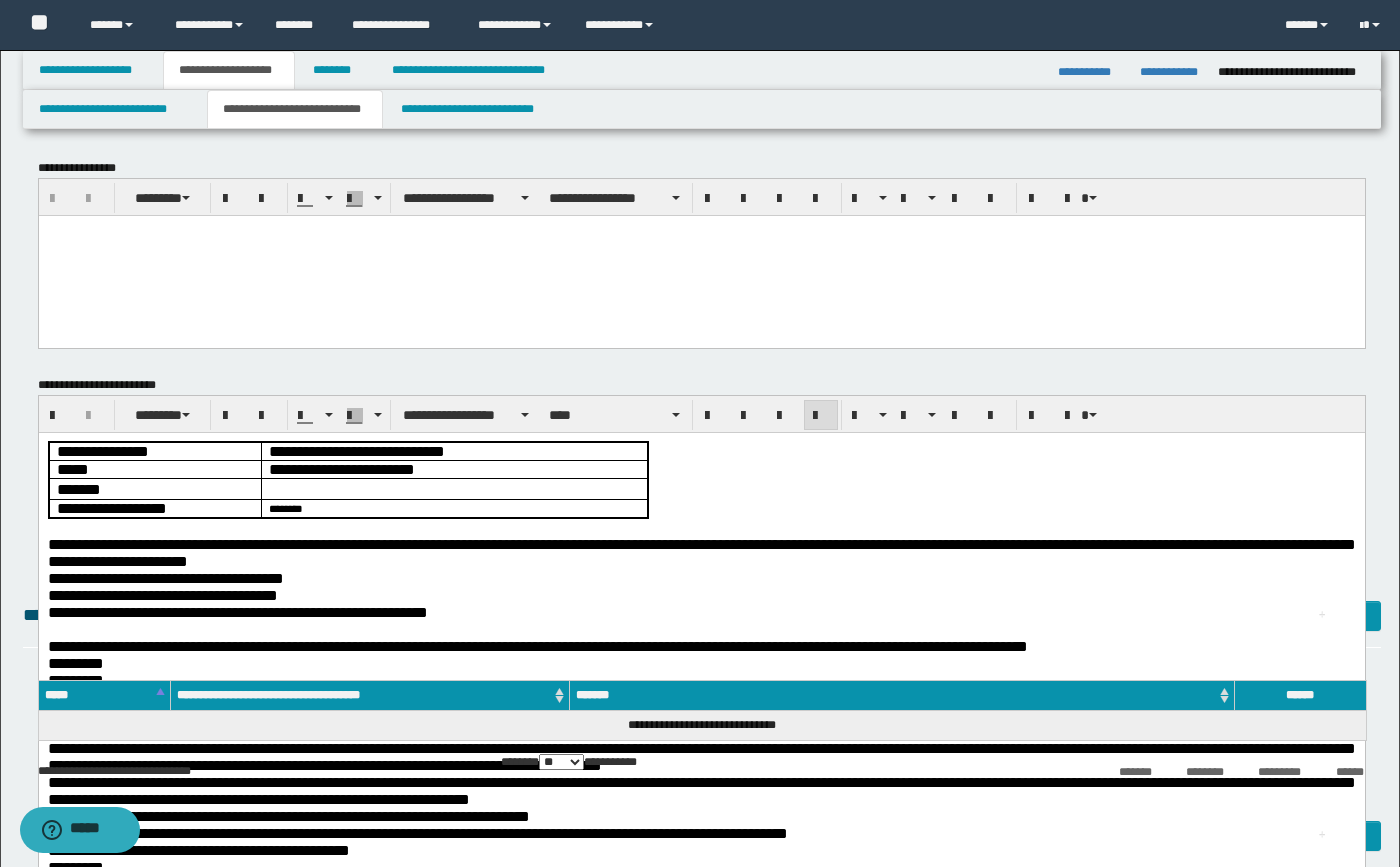 click at bounding box center (454, 488) 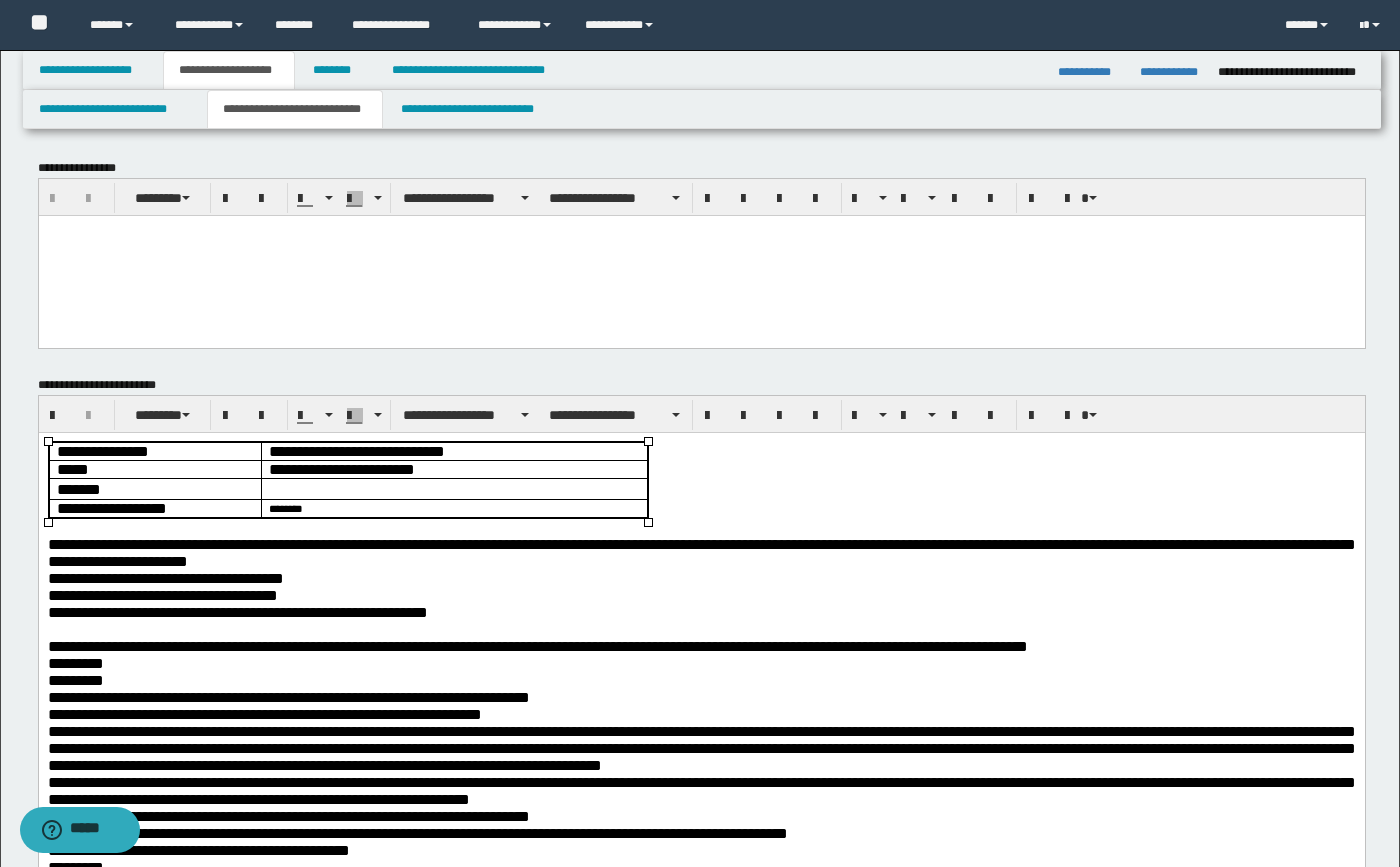click on "[FIRST] [LAST] [EMAIL] [PHONE]" at bounding box center (347, 479) 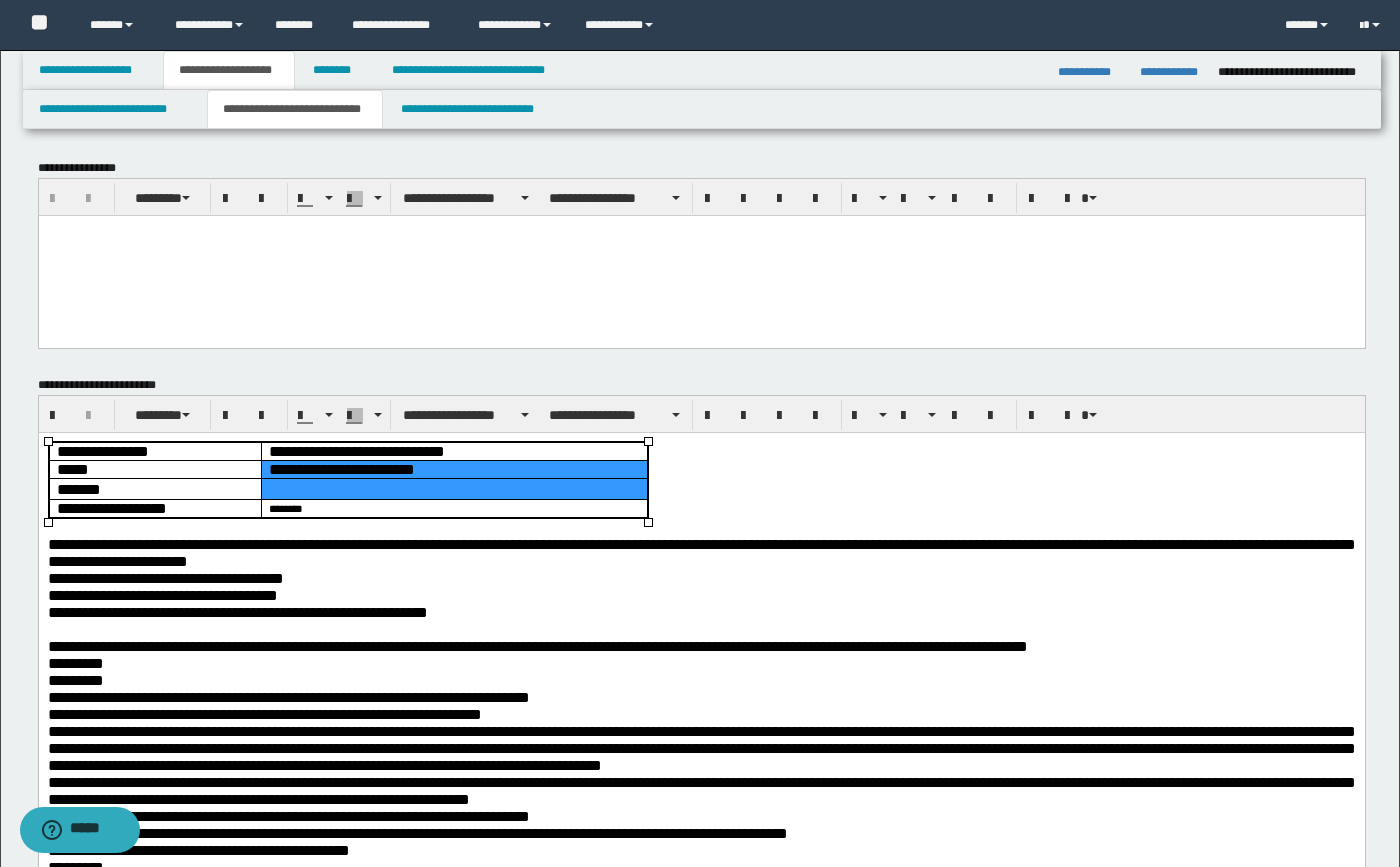drag, startPoint x: 577, startPoint y: 498, endPoint x: 619, endPoint y: 486, distance: 43.68066 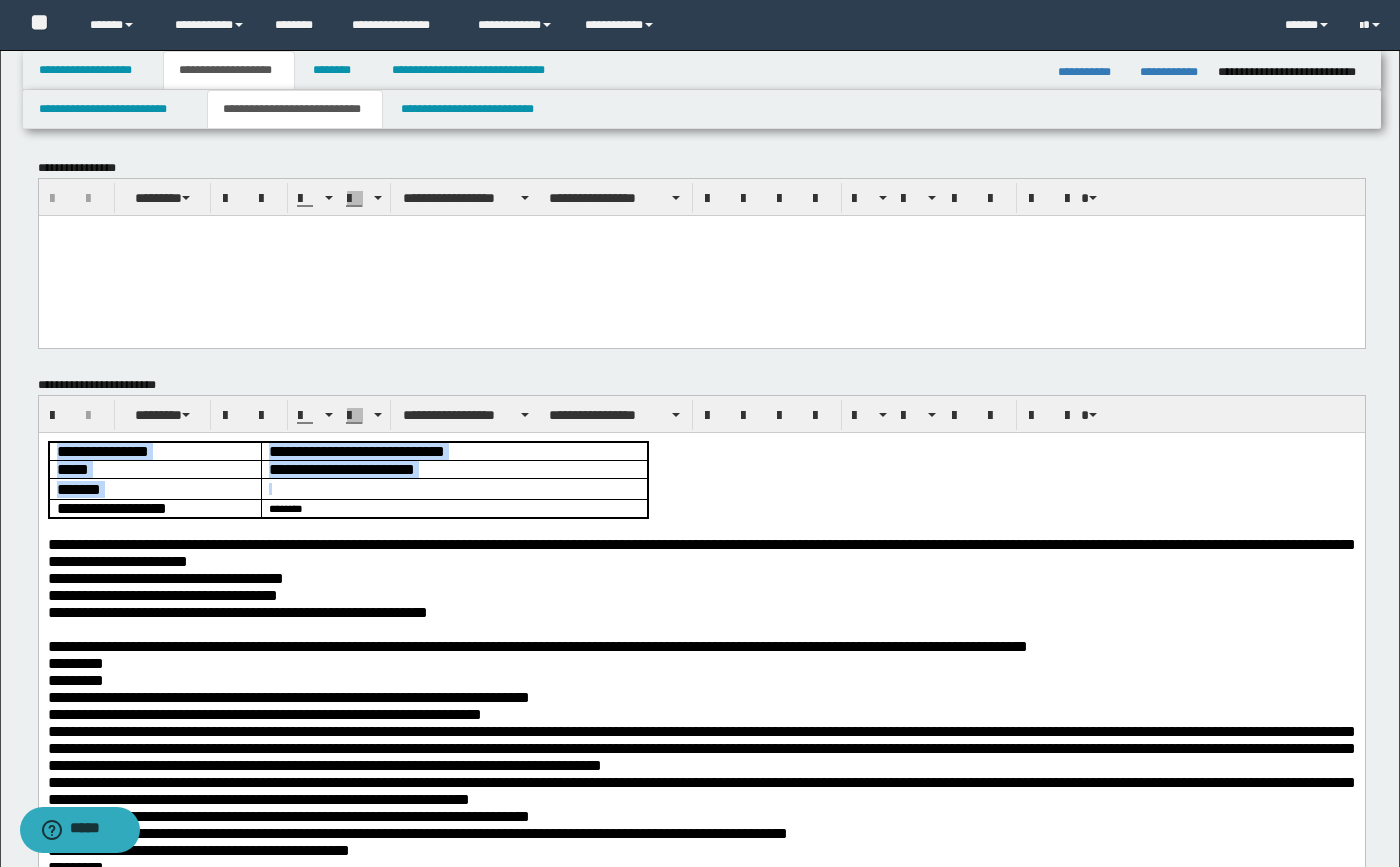 drag, startPoint x: 619, startPoint y: 486, endPoint x: 69, endPoint y: 912, distance: 695.68384 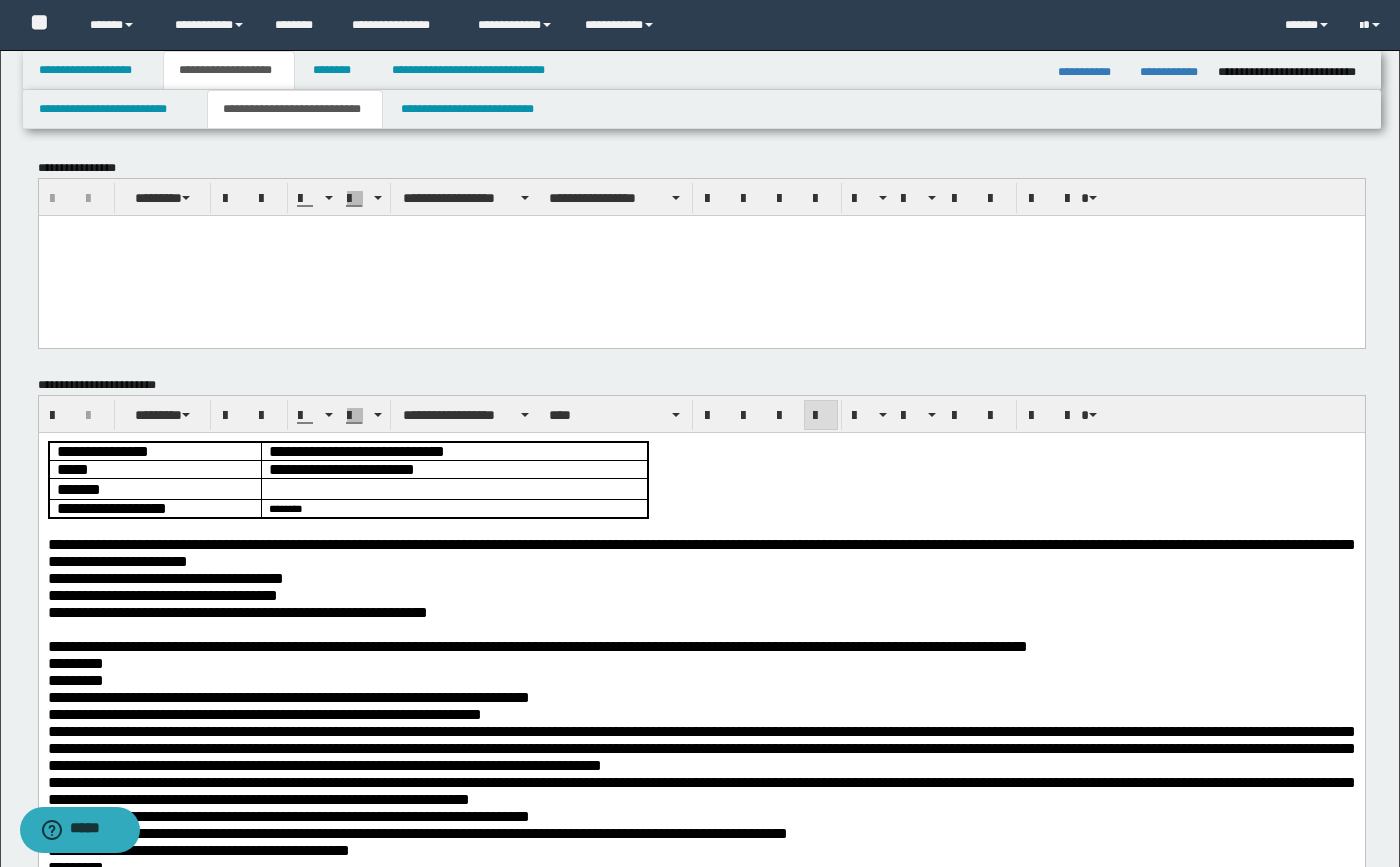 click at bounding box center [701, 526] 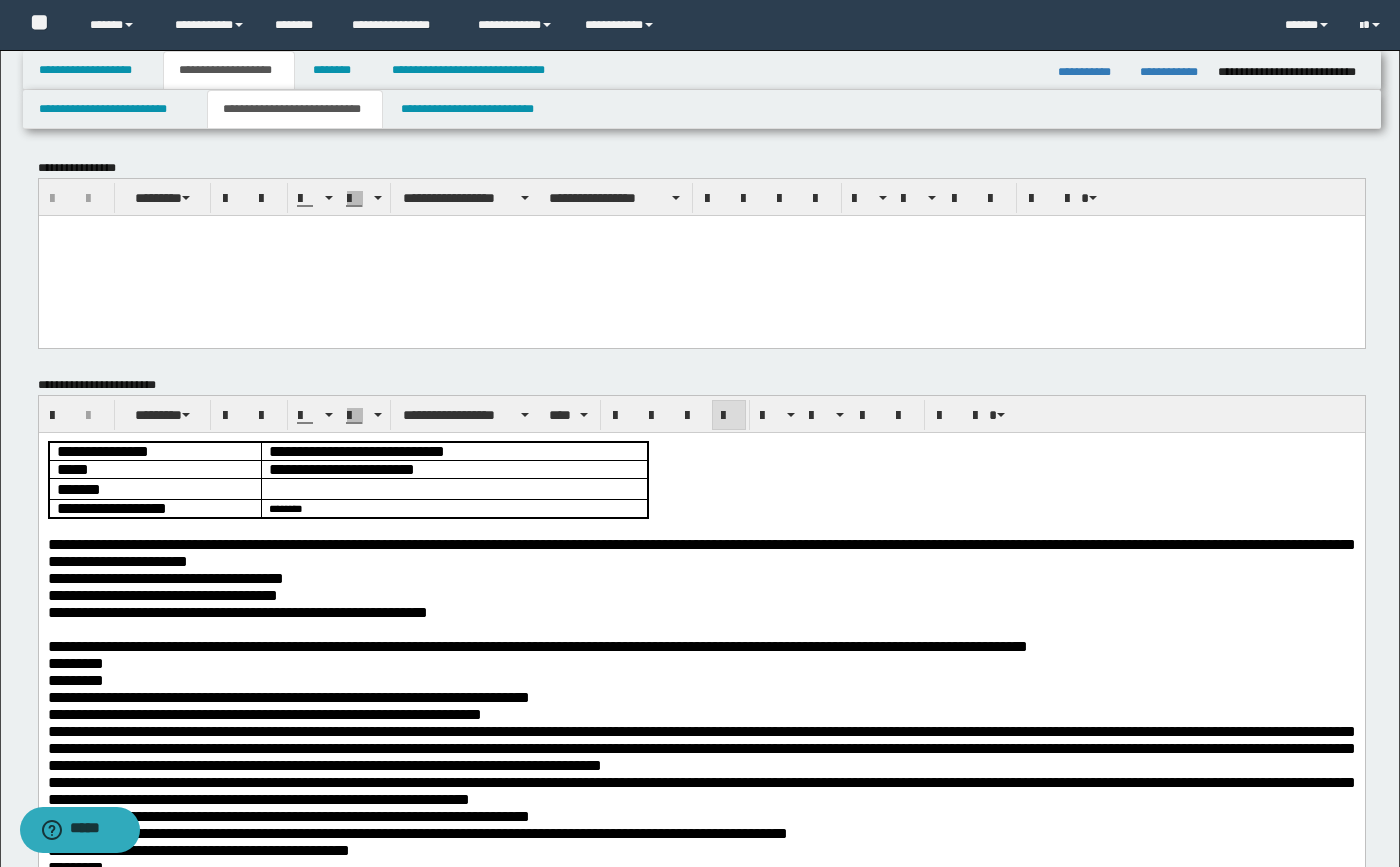 drag, startPoint x: 630, startPoint y: 519, endPoint x: -136, endPoint y: 417, distance: 772.7613 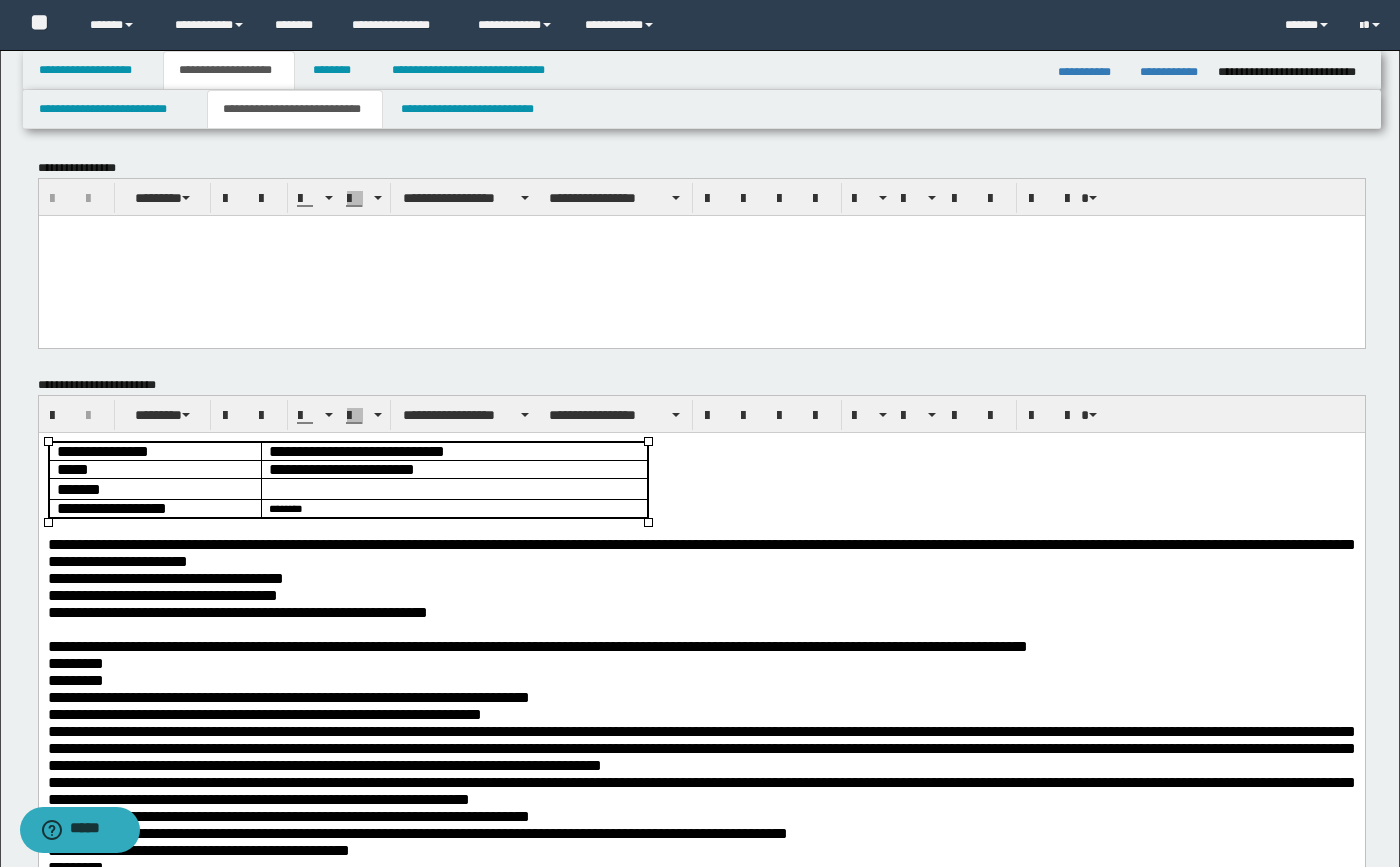type 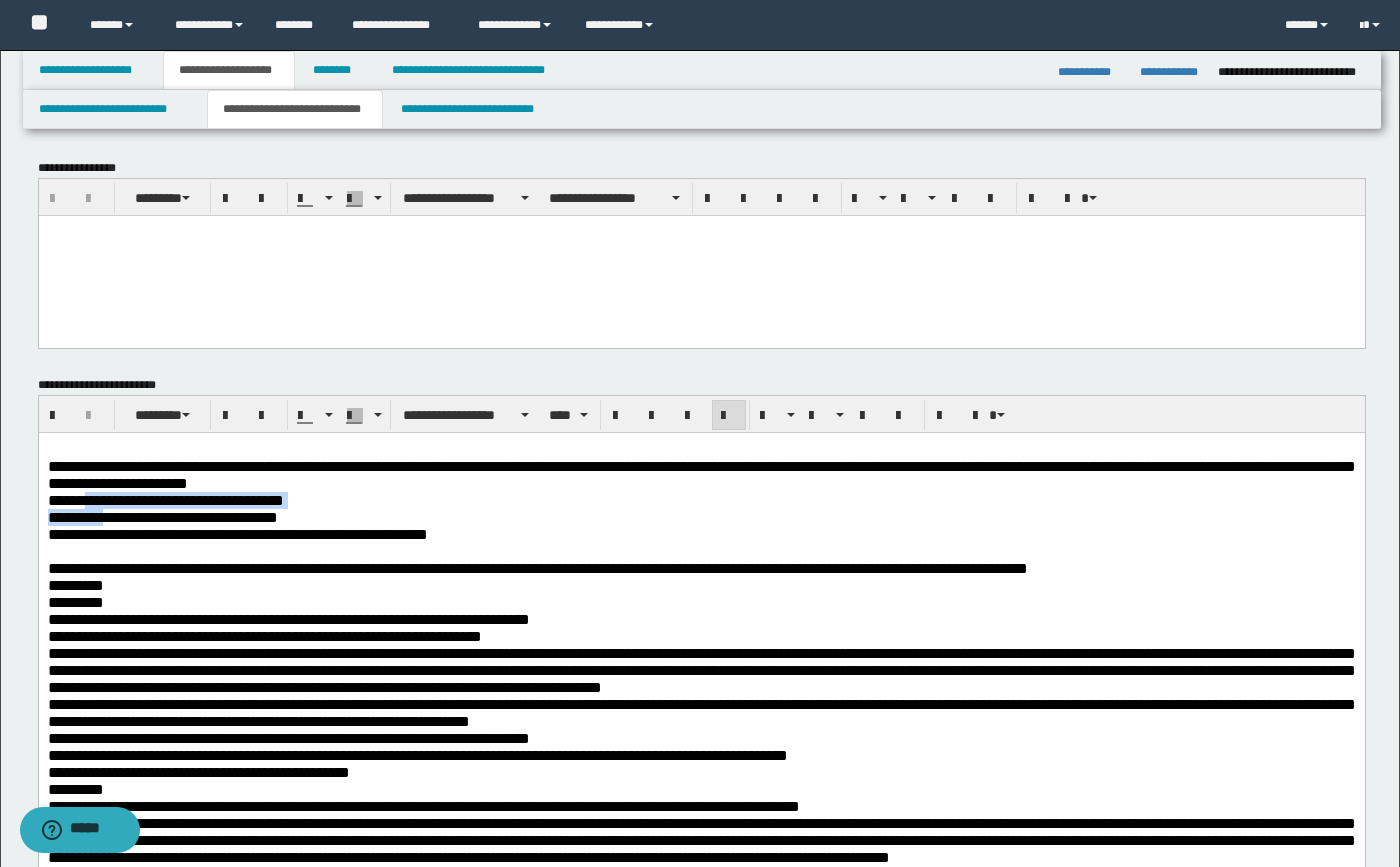 drag, startPoint x: 109, startPoint y: 511, endPoint x: 67, endPoint y: 454, distance: 70.80254 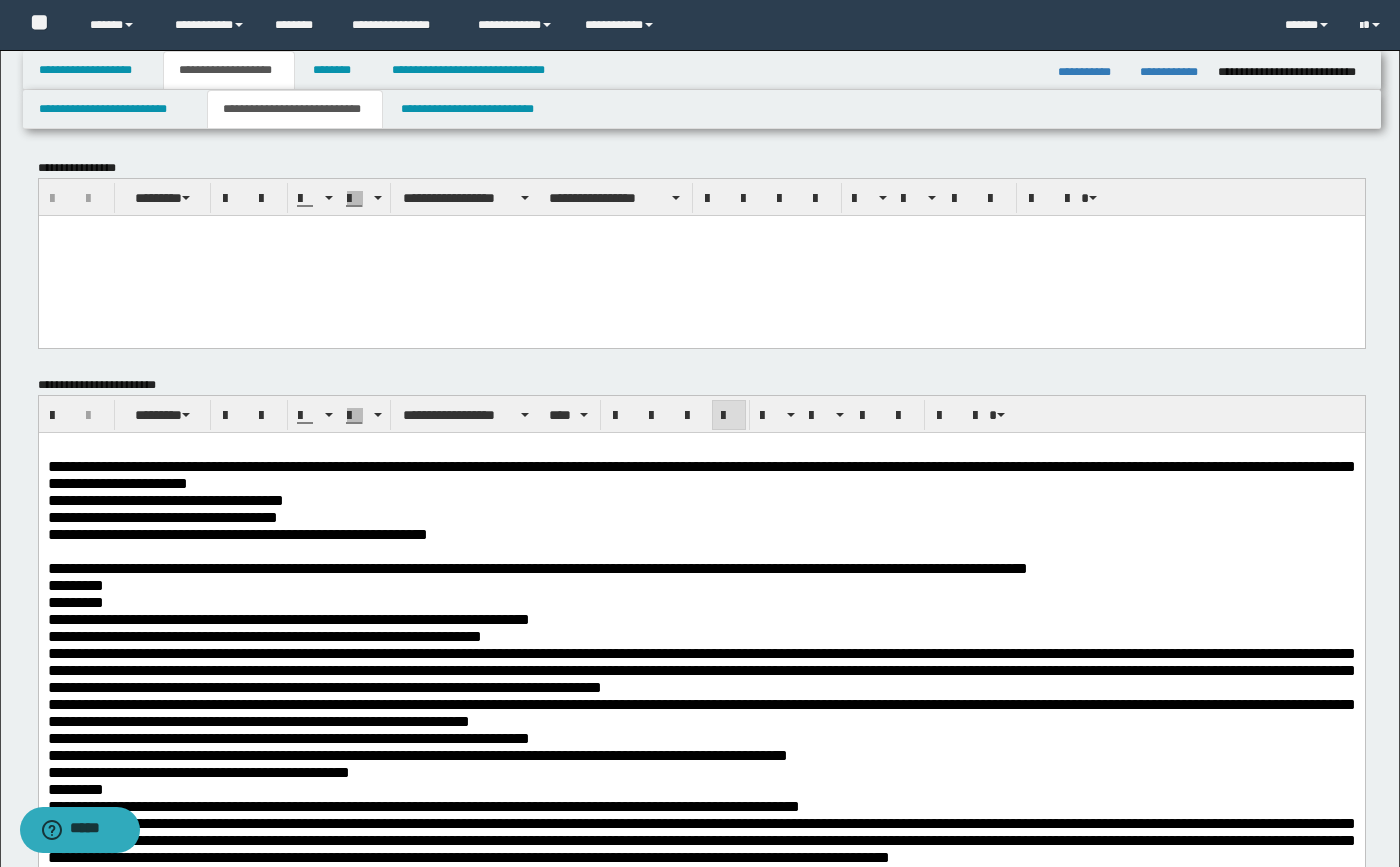 click at bounding box center (701, 448) 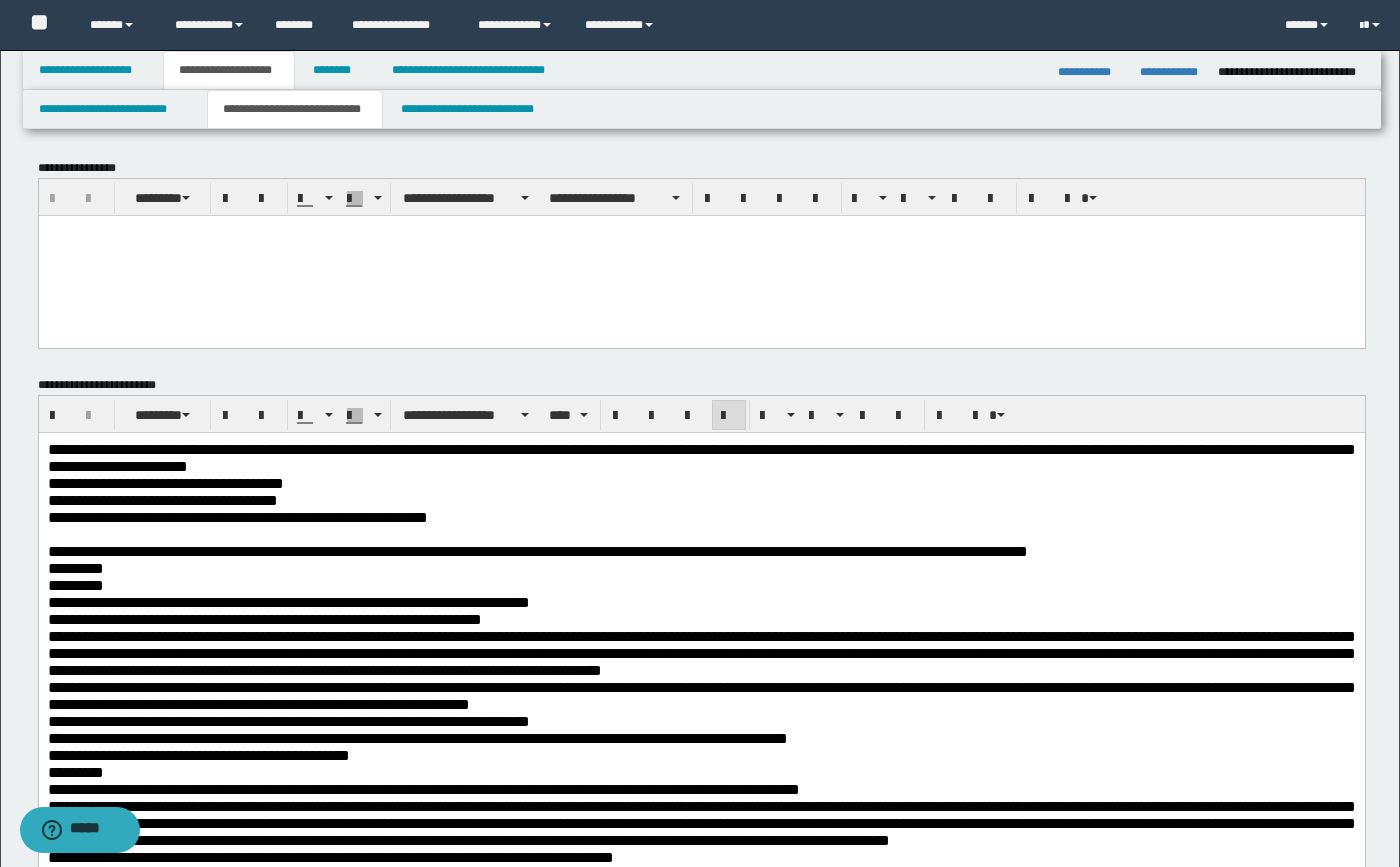 click on "[NUMBER] [STREET], [CITY], [STATE]   [POSTAL_CODE] [COUNTRY] [COORDINATES] [COORDINATES] [ADDRESS] [POSTAL_CODE] [POSTAL_CODE] [ADDRESS] [ADDRESS]" at bounding box center (701, 1357) 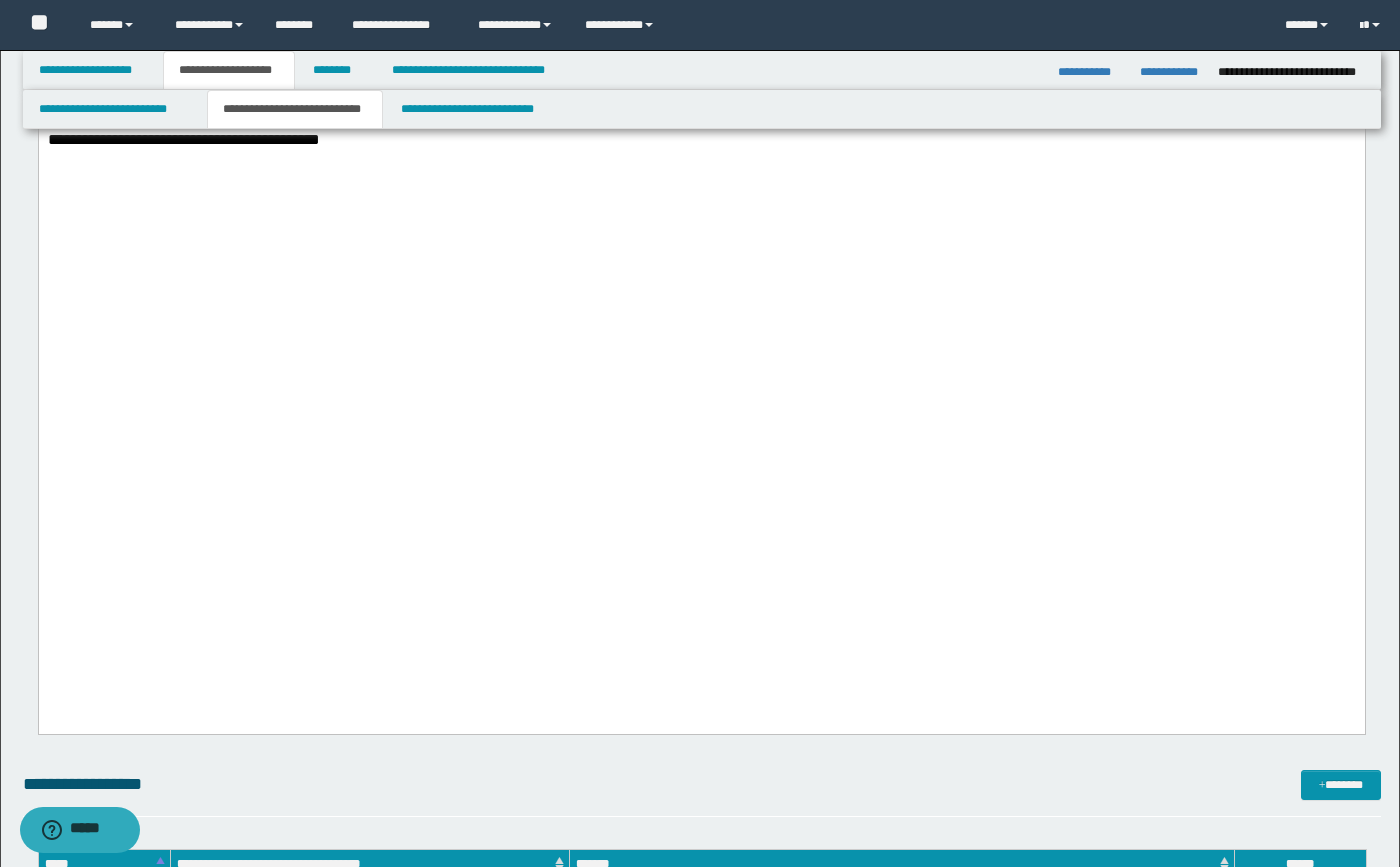 scroll, scrollTop: 2000, scrollLeft: 0, axis: vertical 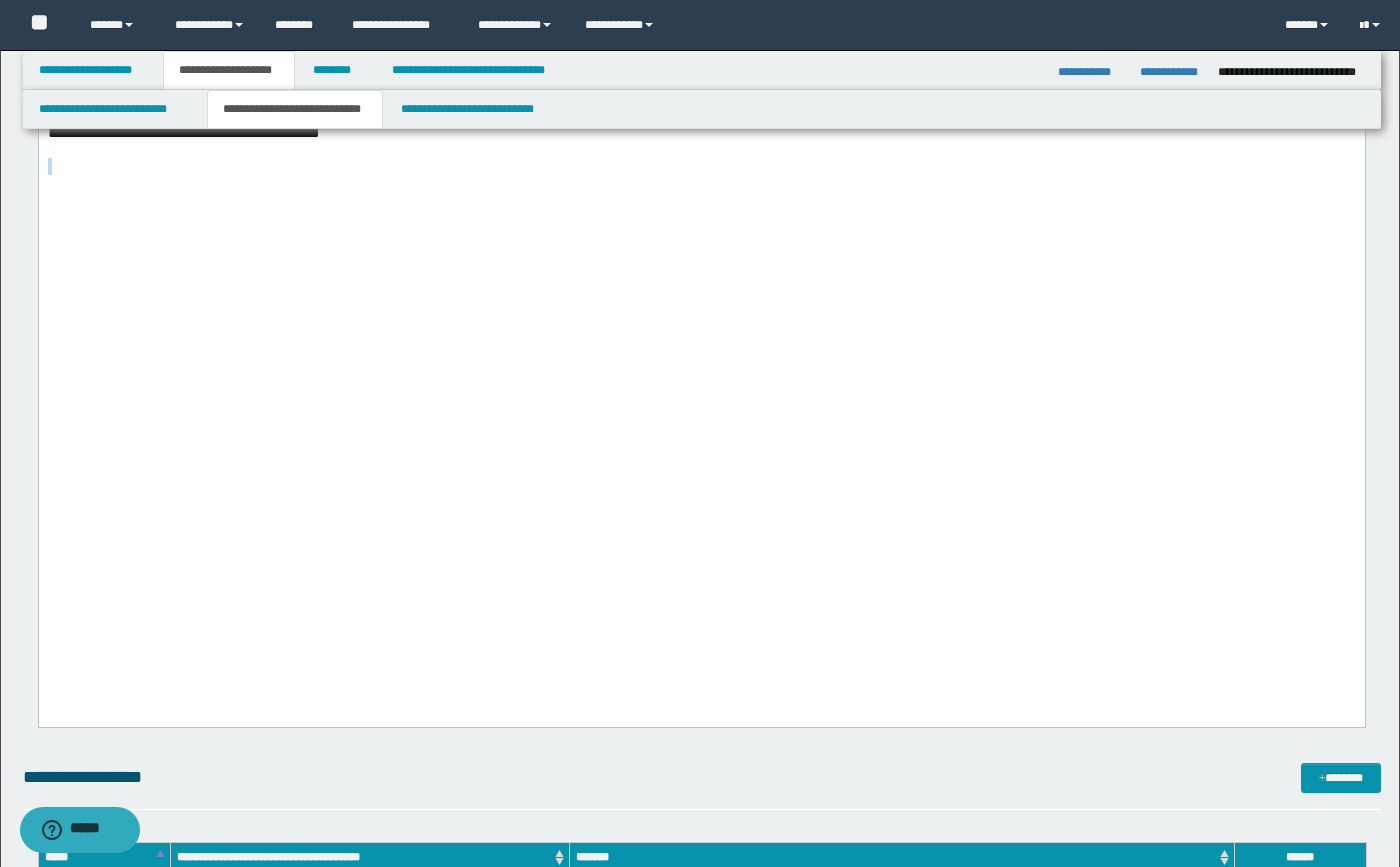 drag, startPoint x: 490, startPoint y: 553, endPoint x: 499, endPoint y: 531, distance: 23.769728 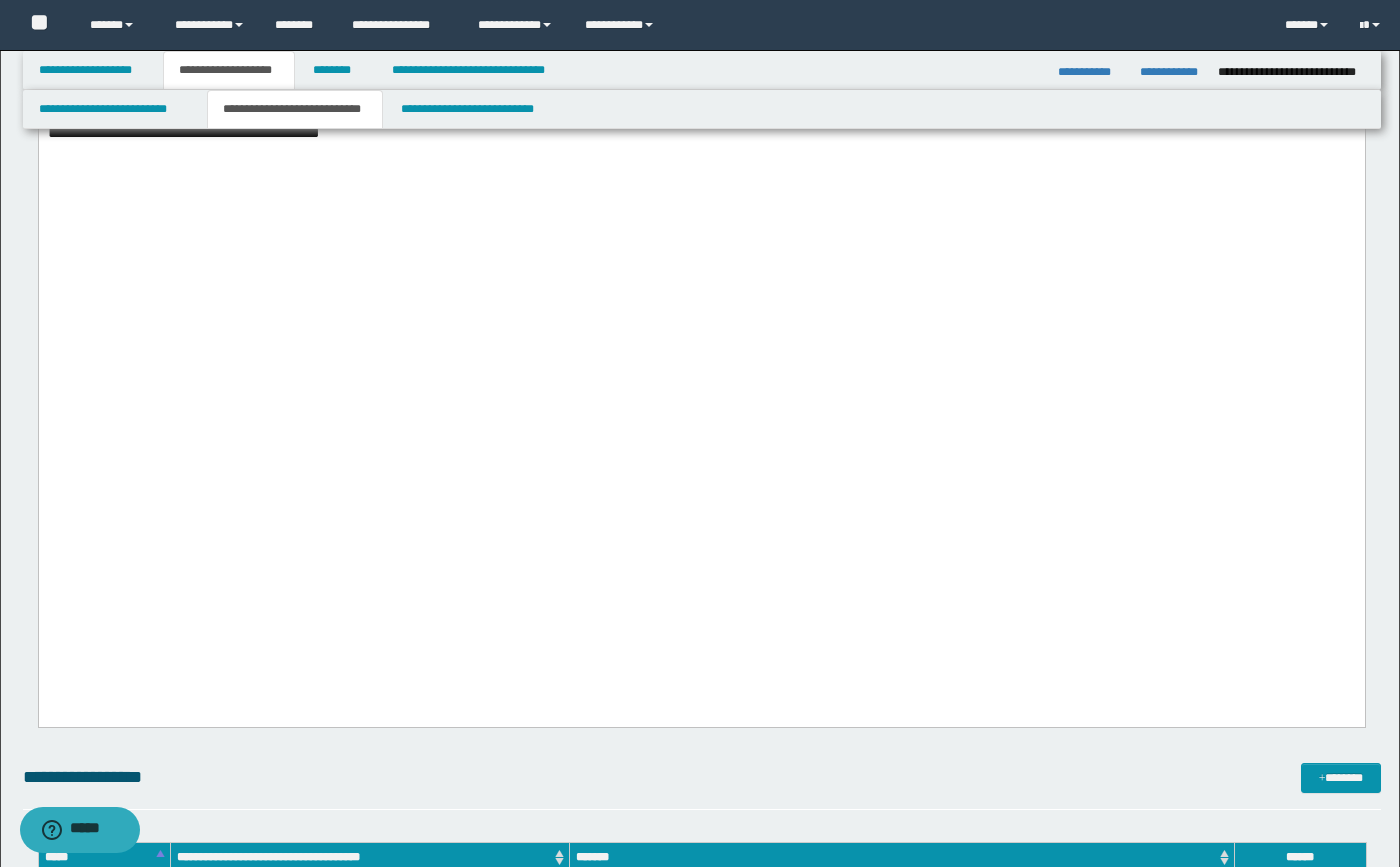 drag, startPoint x: 487, startPoint y: 602, endPoint x: 484, endPoint y: 550, distance: 52.086468 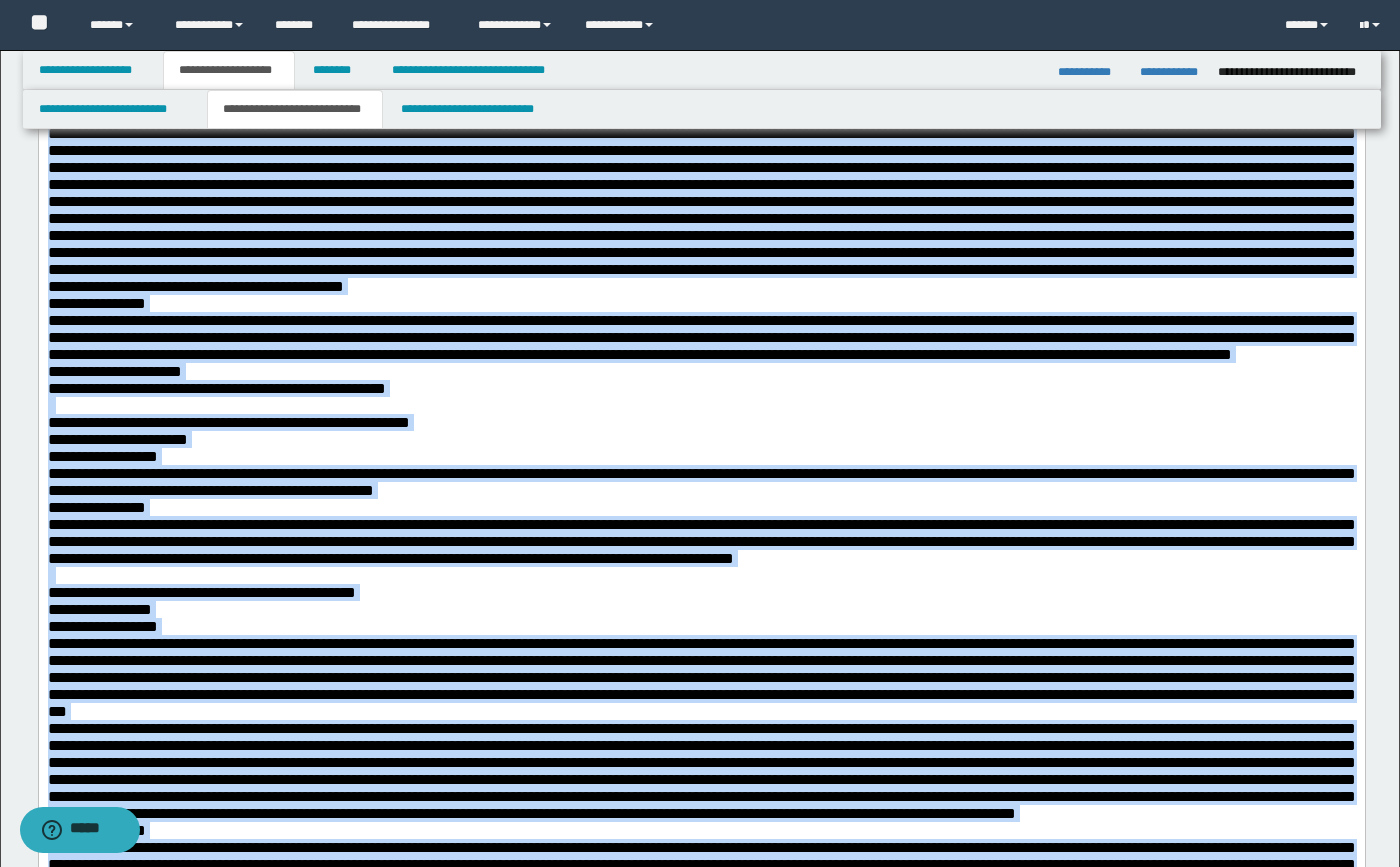 scroll, scrollTop: 0, scrollLeft: 0, axis: both 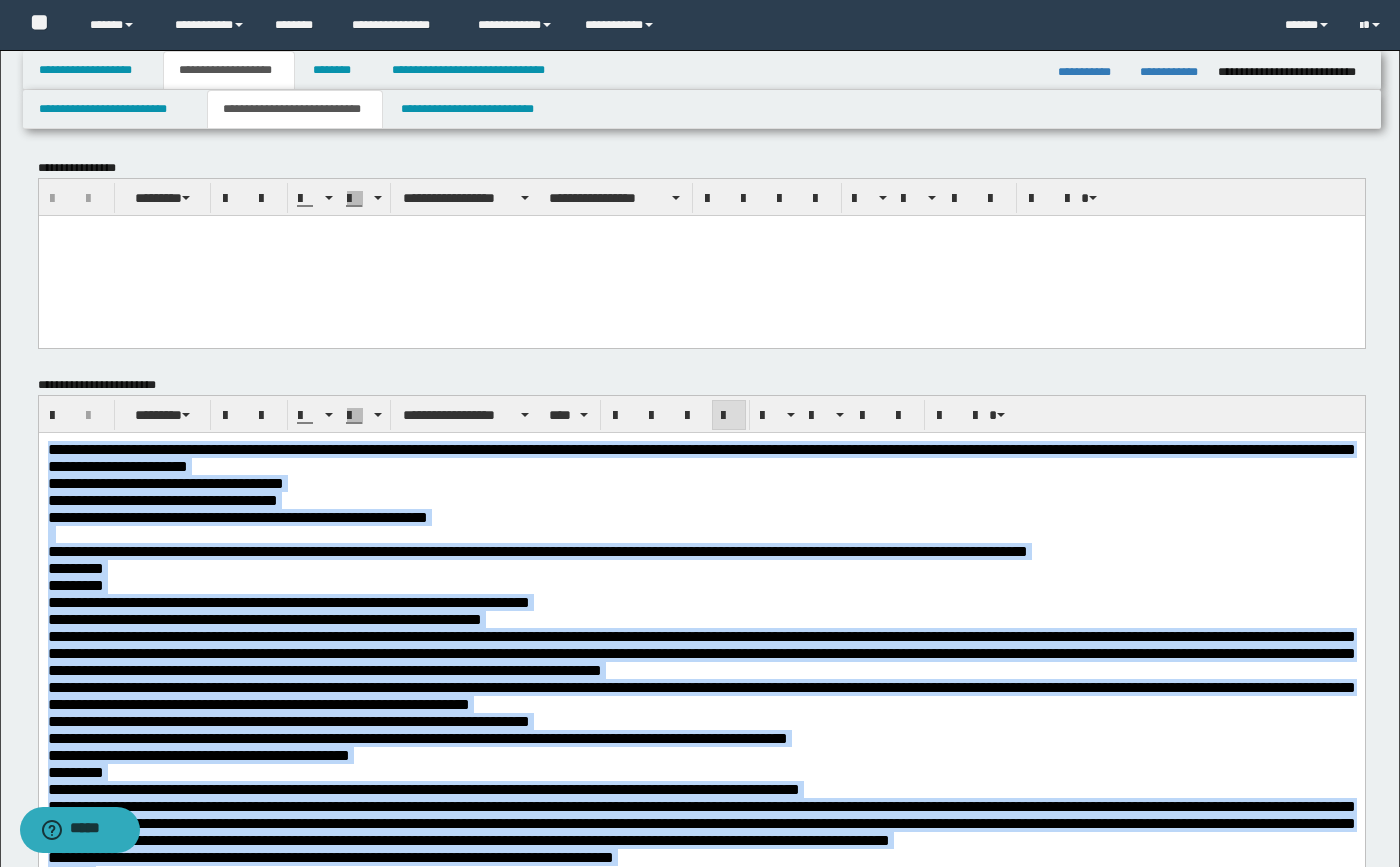 drag, startPoint x: 428, startPoint y: 2513, endPoint x: -132, endPoint y: -108, distance: 2680.157 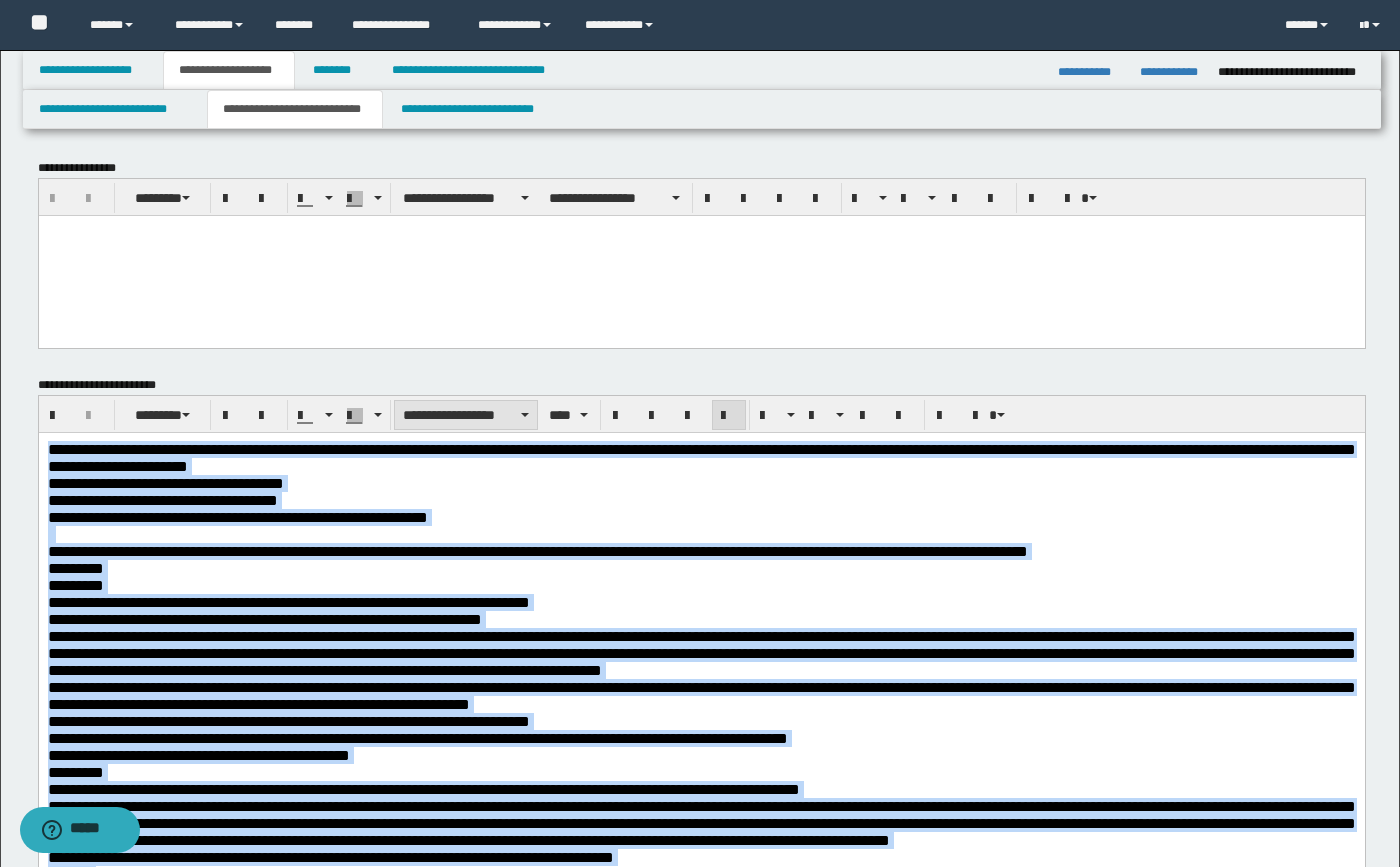 click on "**********" at bounding box center (466, 415) 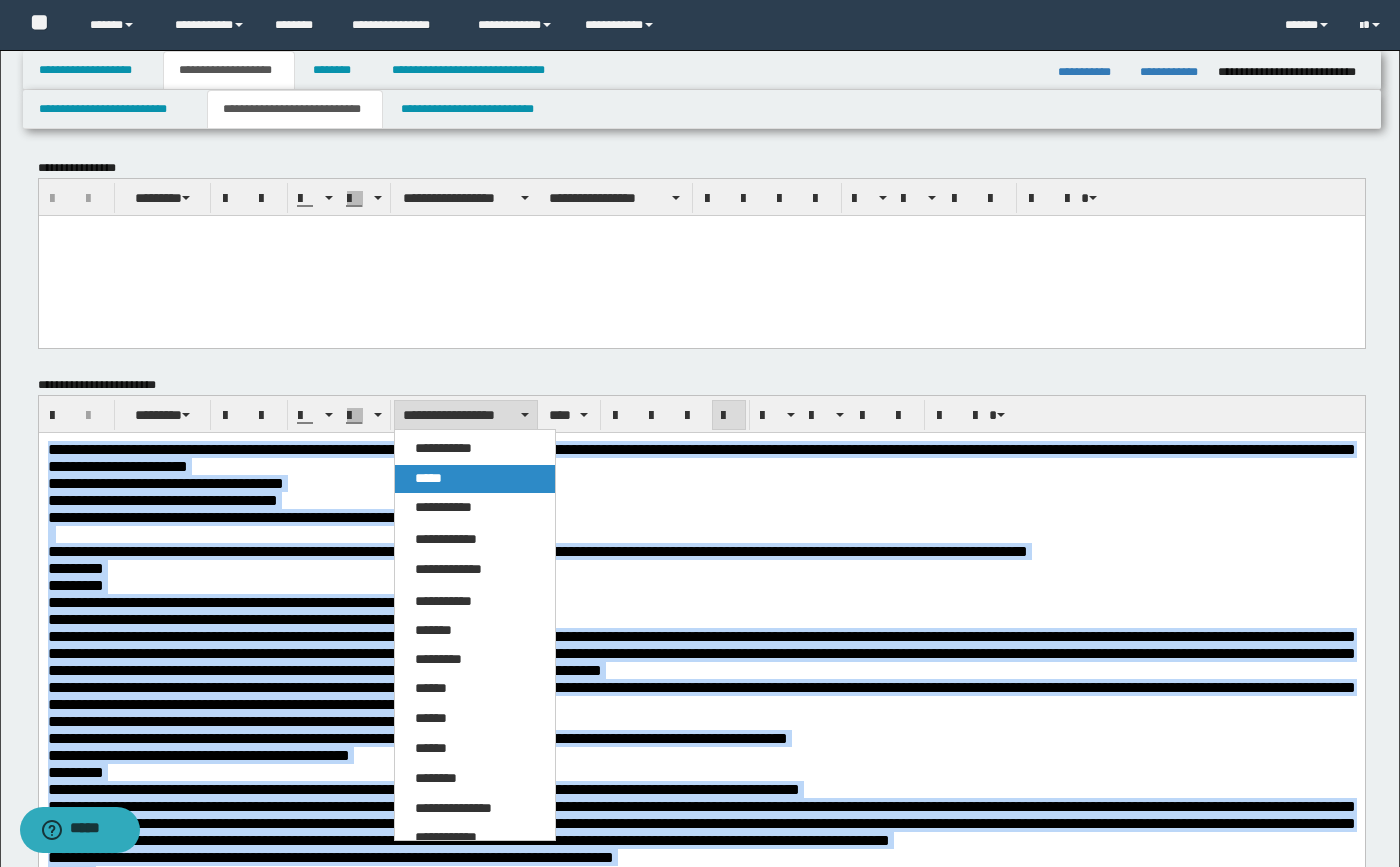 click on "*****" at bounding box center [475, 479] 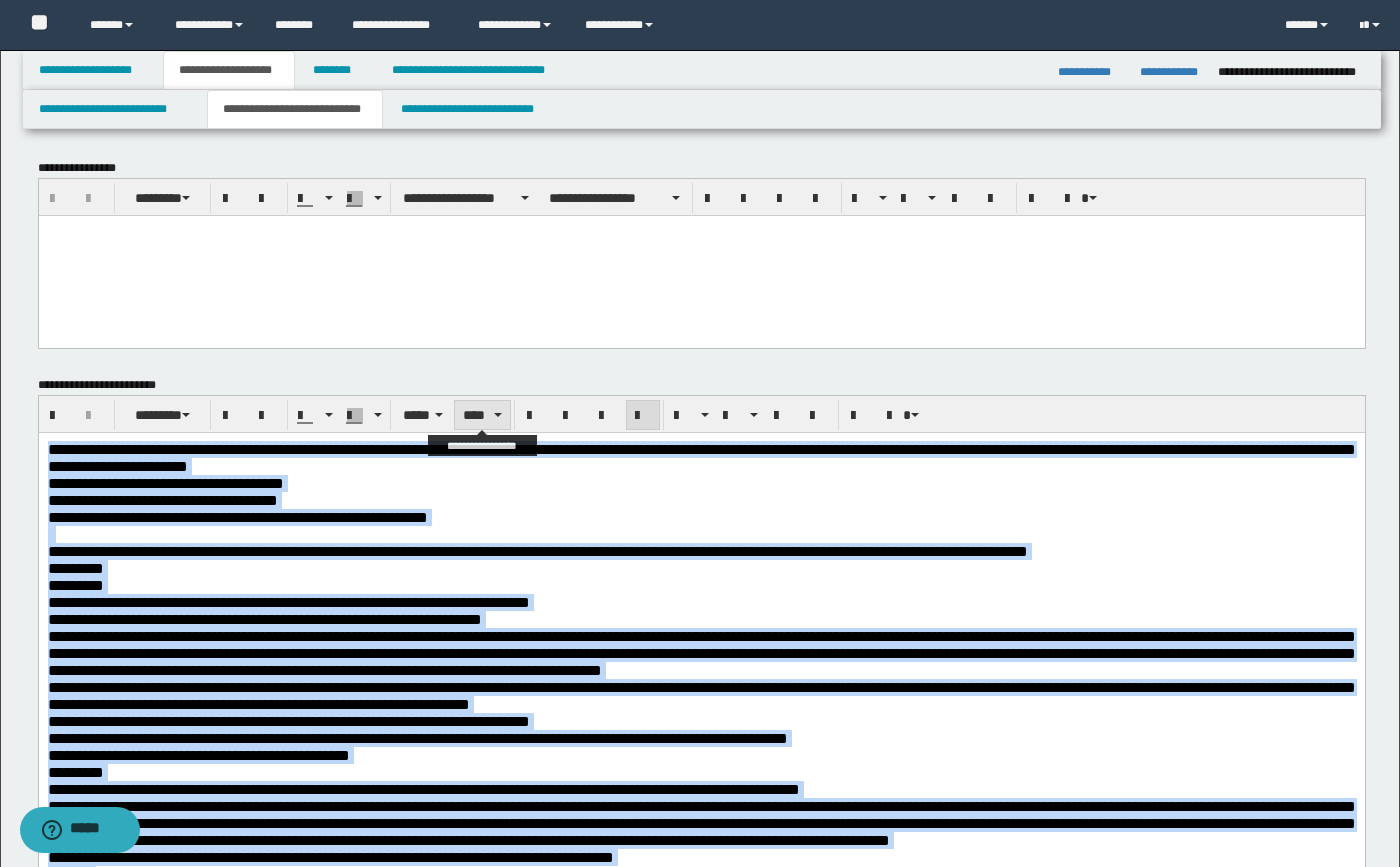 click on "****" at bounding box center (482, 415) 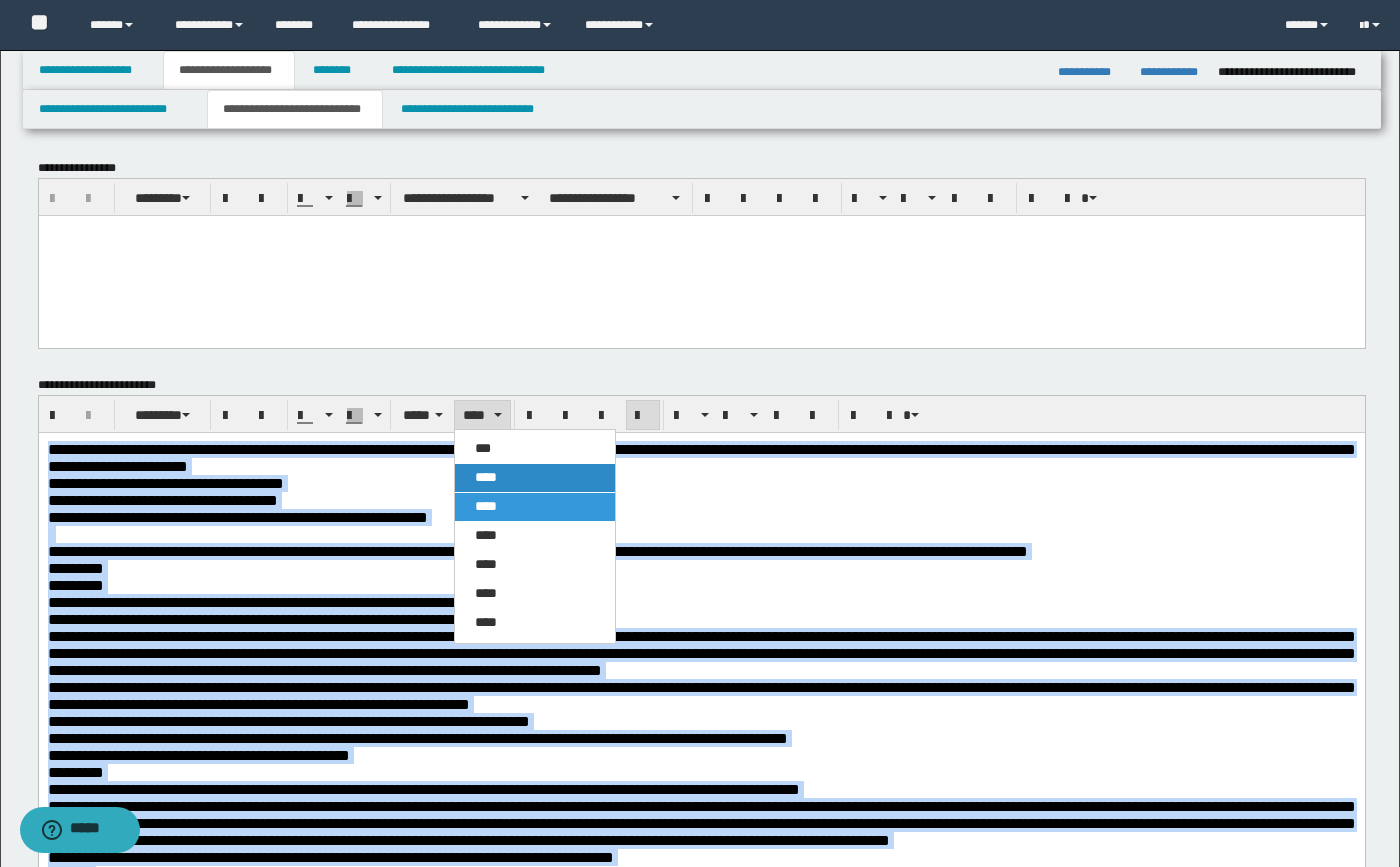 click on "****" at bounding box center [486, 477] 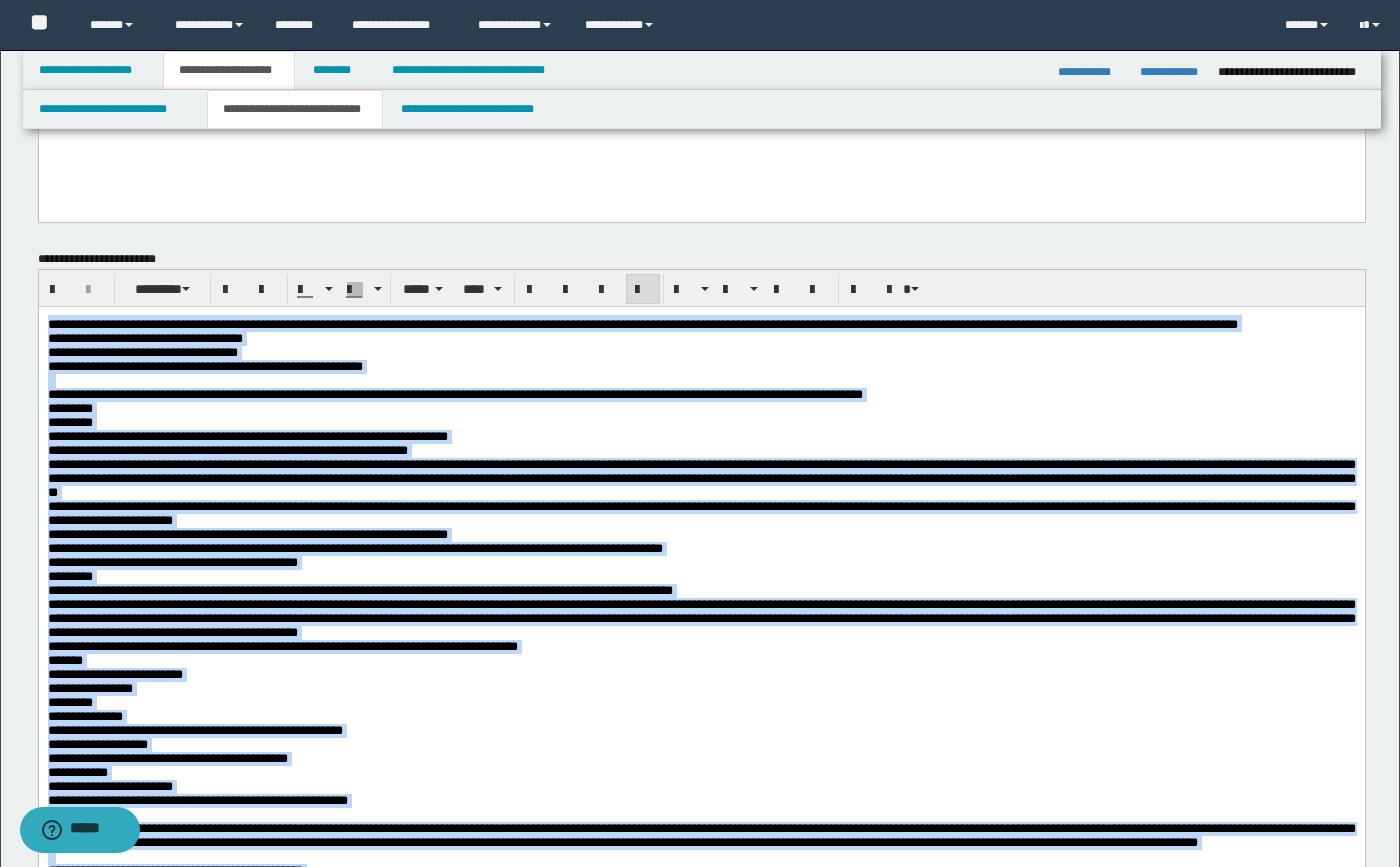scroll, scrollTop: 200, scrollLeft: 0, axis: vertical 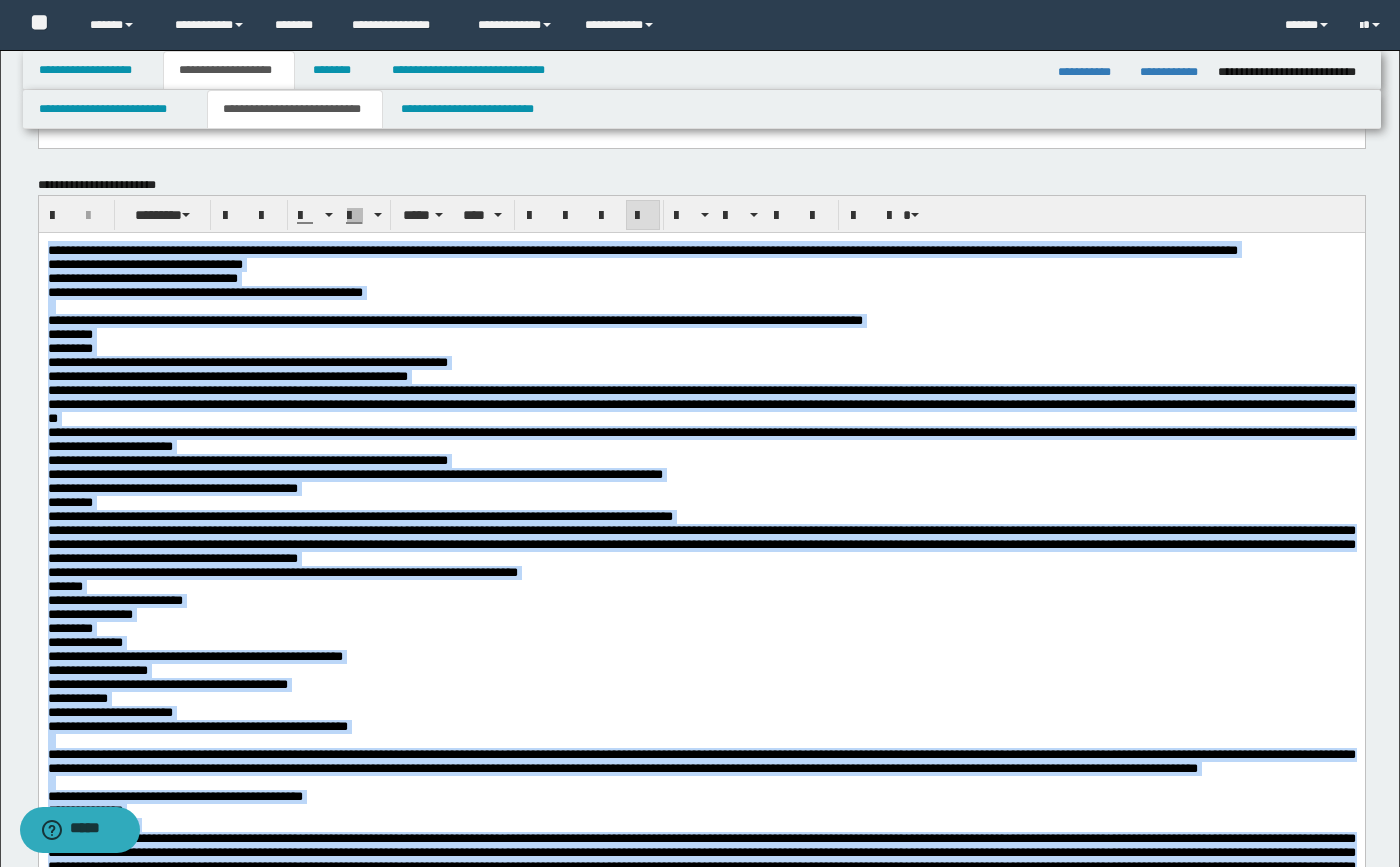 click on "**********" at bounding box center [701, 320] 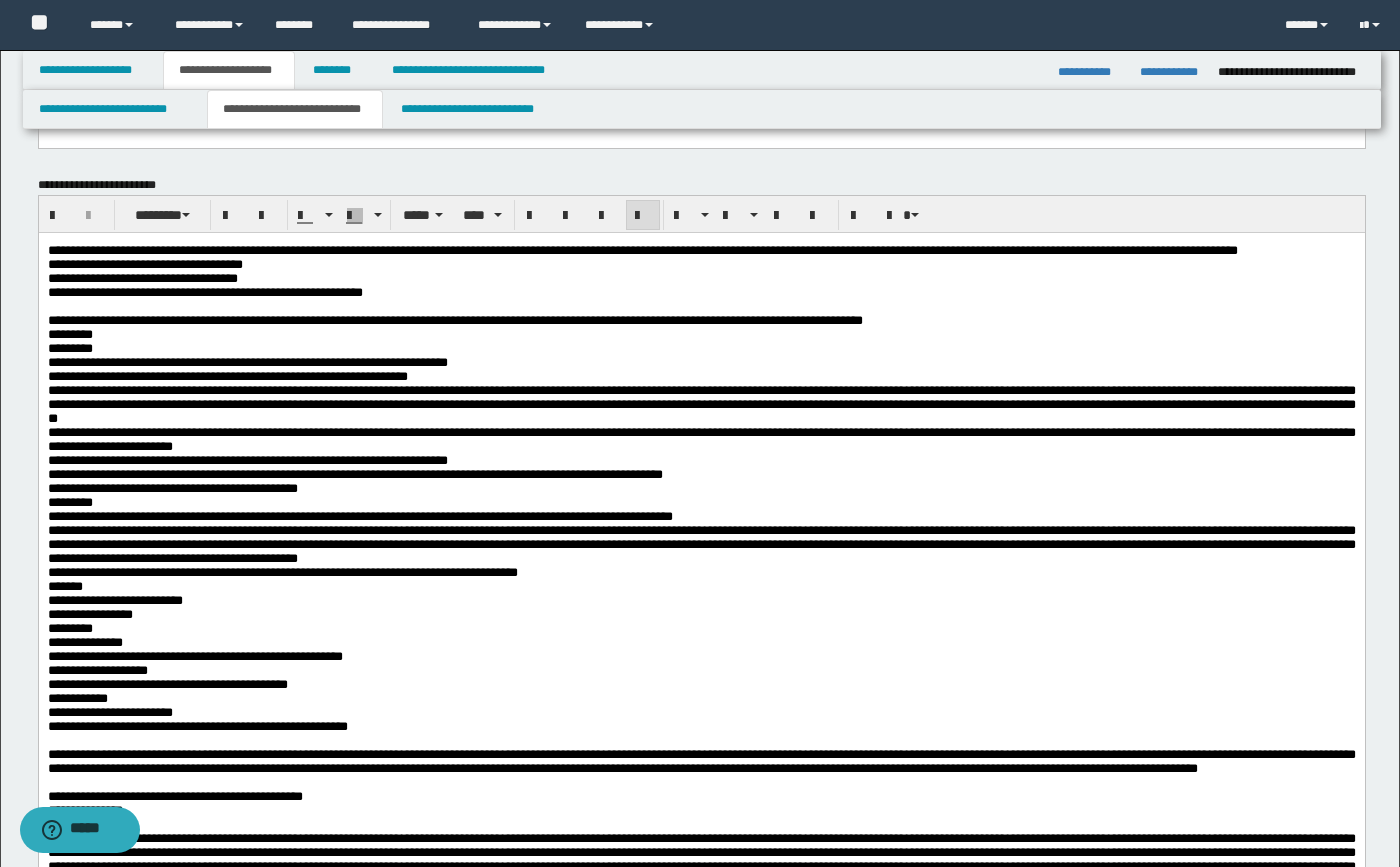 click on "**********" at bounding box center [701, 292] 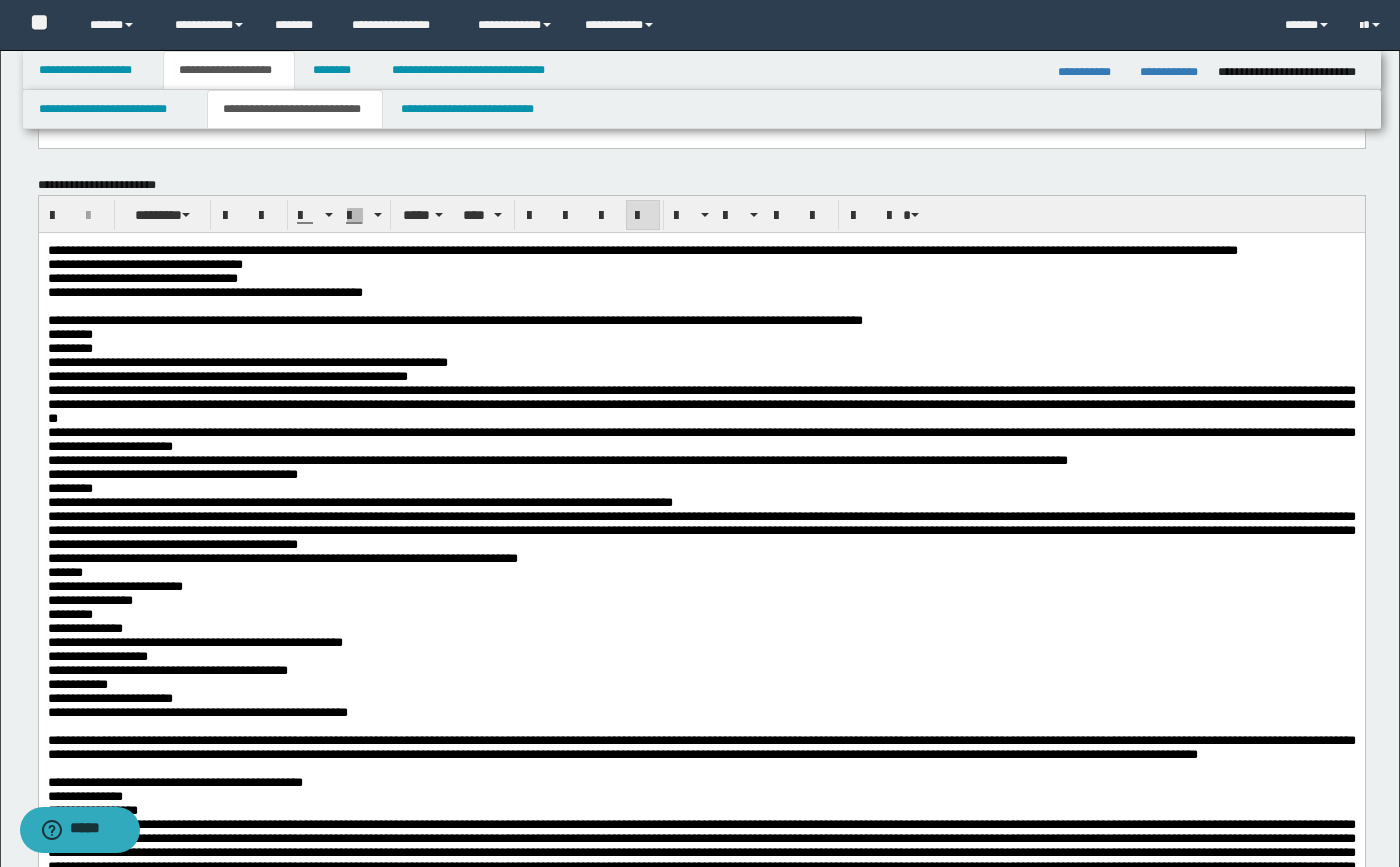 drag, startPoint x: 297, startPoint y: 534, endPoint x: 271, endPoint y: 526, distance: 27.202942 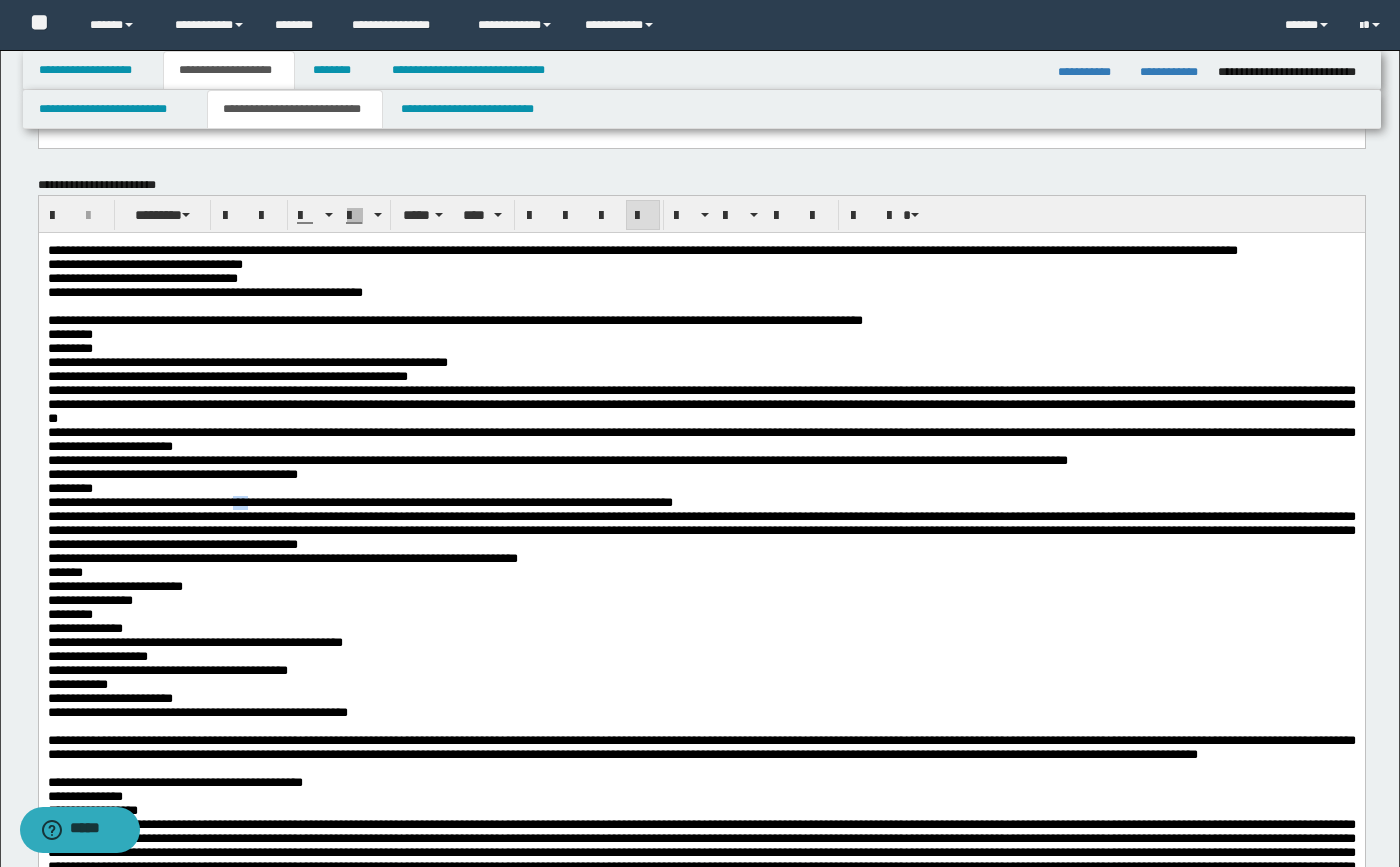 click on "**********" at bounding box center [701, 502] 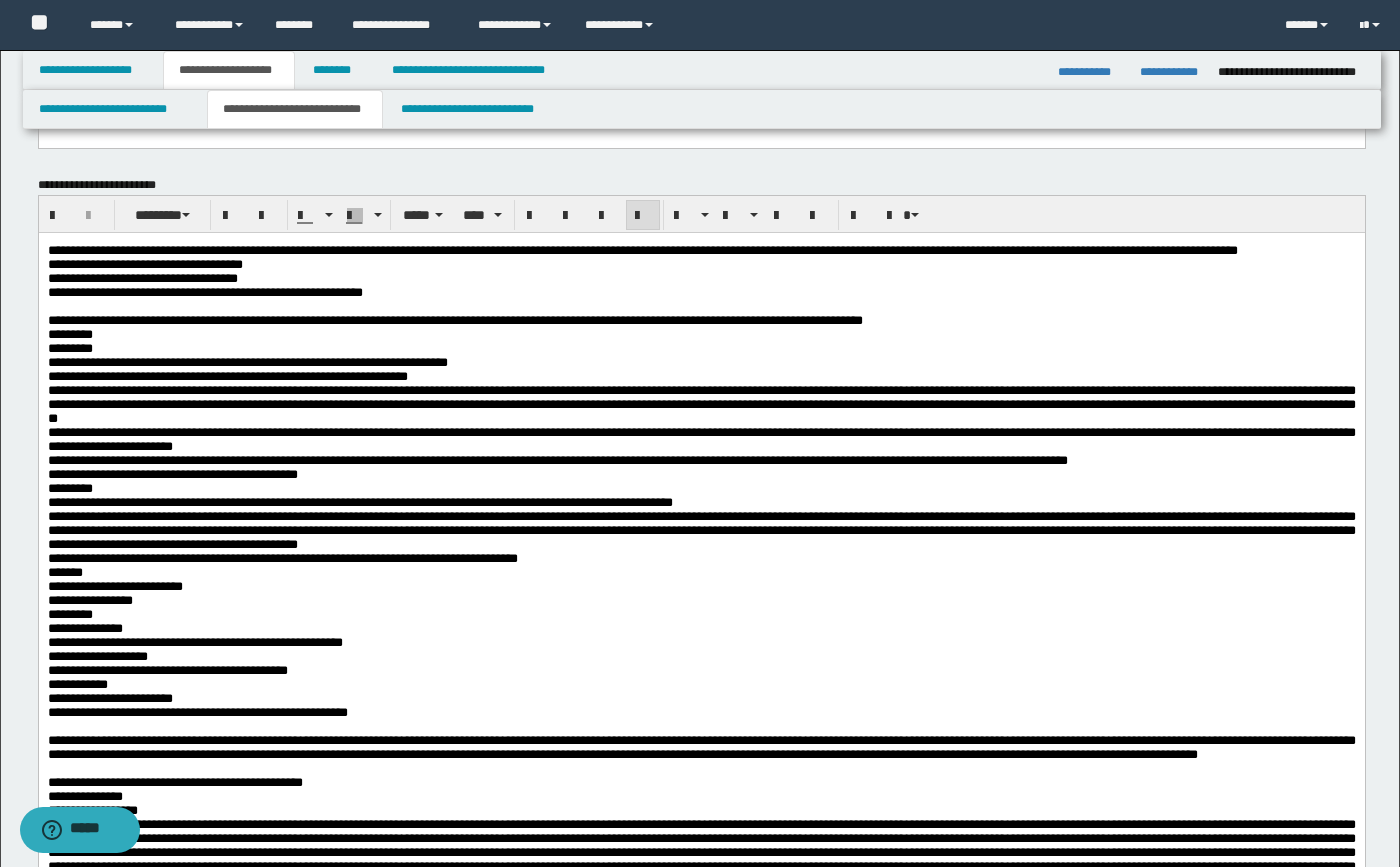 click on "**********" at bounding box center (701, 502) 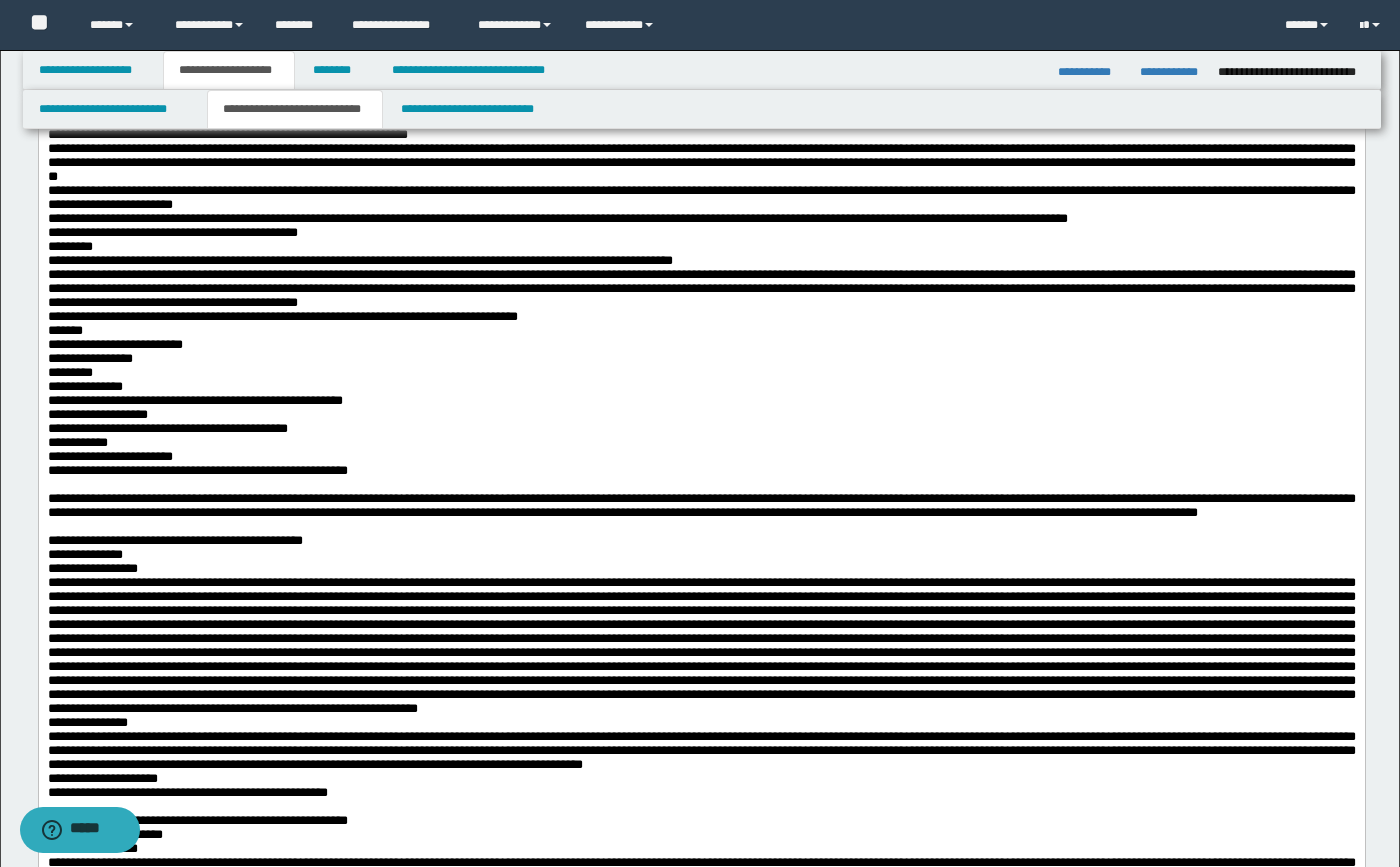 scroll, scrollTop: 400, scrollLeft: 0, axis: vertical 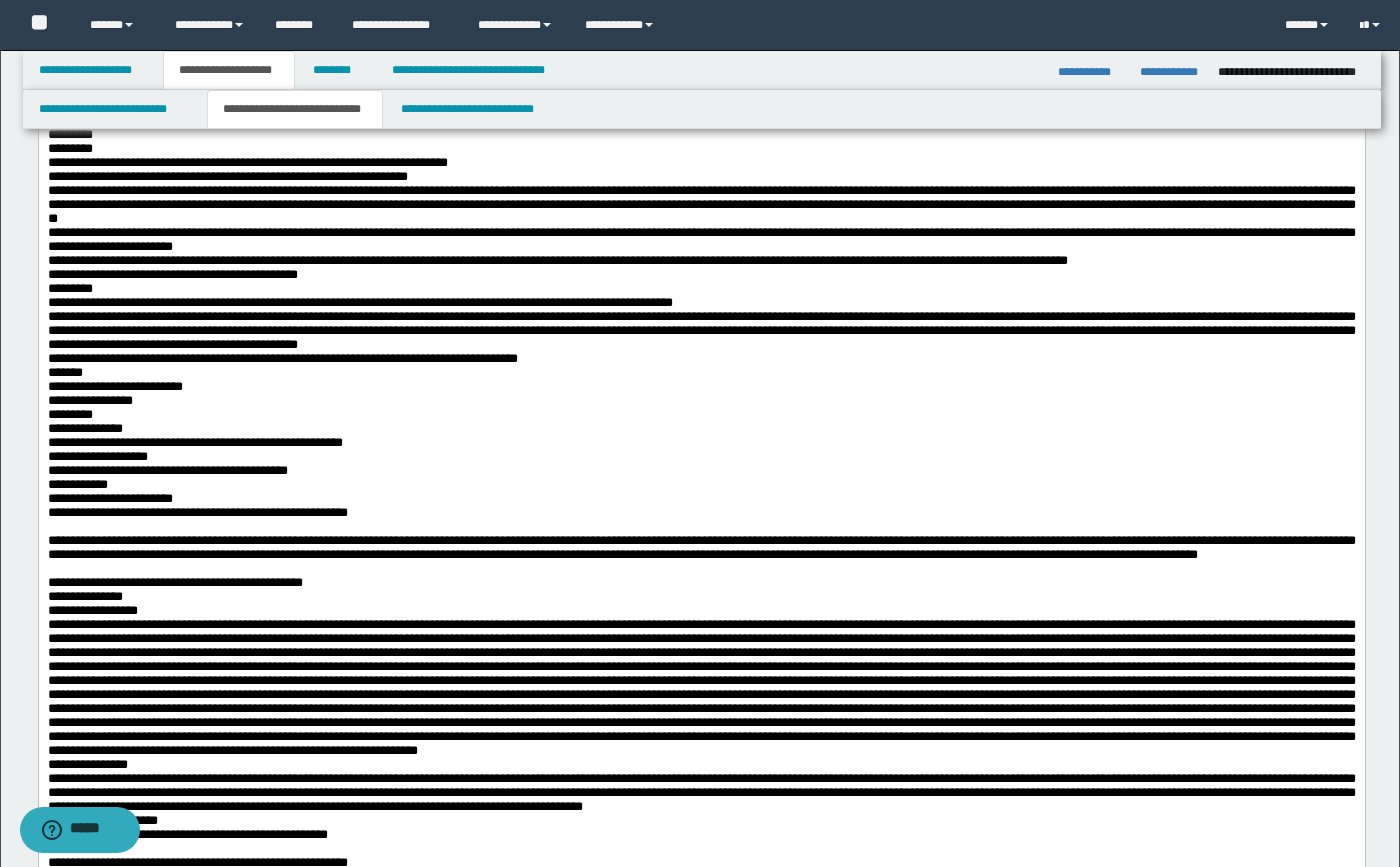 click on "**********" at bounding box center [701, 470] 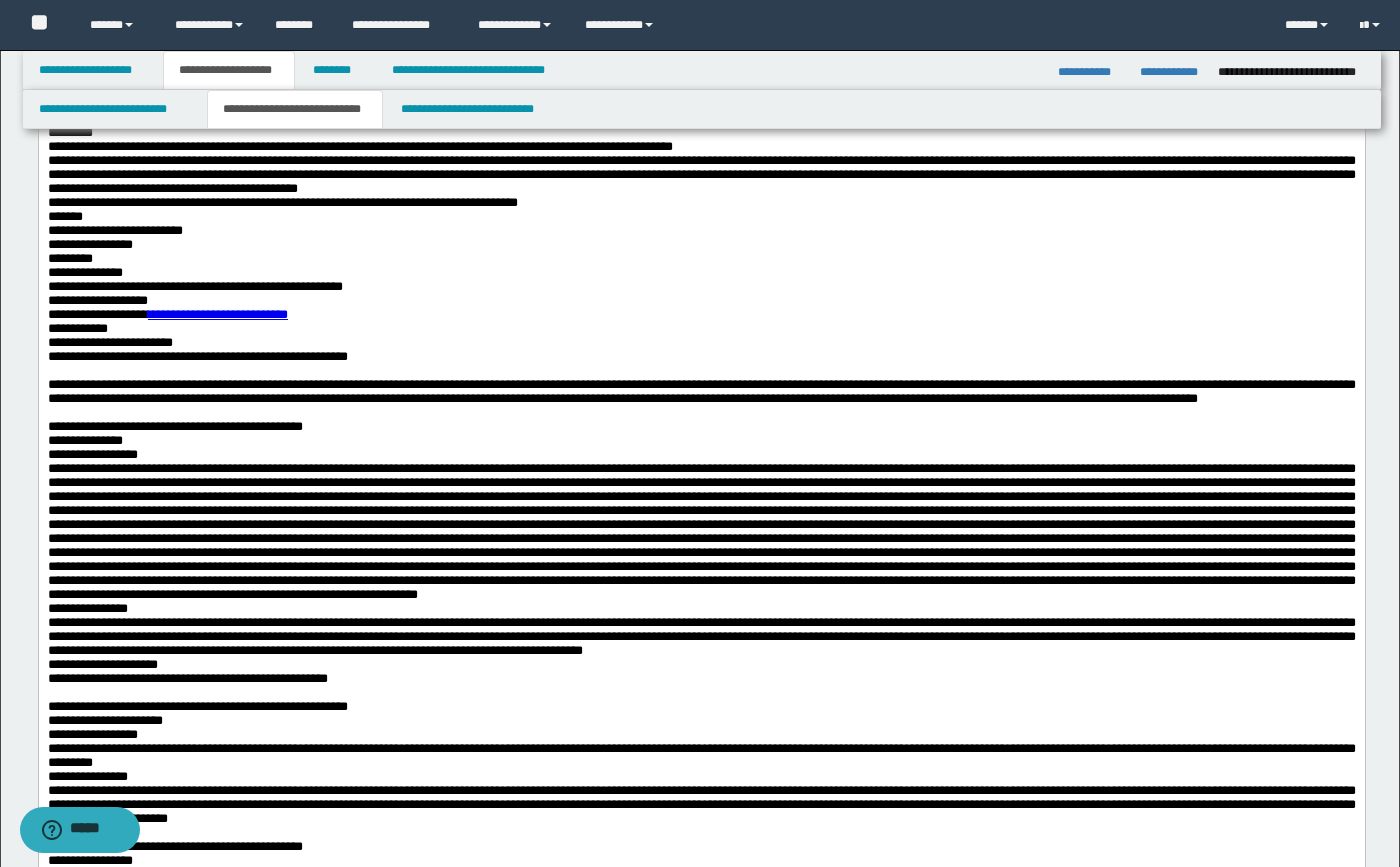 scroll, scrollTop: 800, scrollLeft: 0, axis: vertical 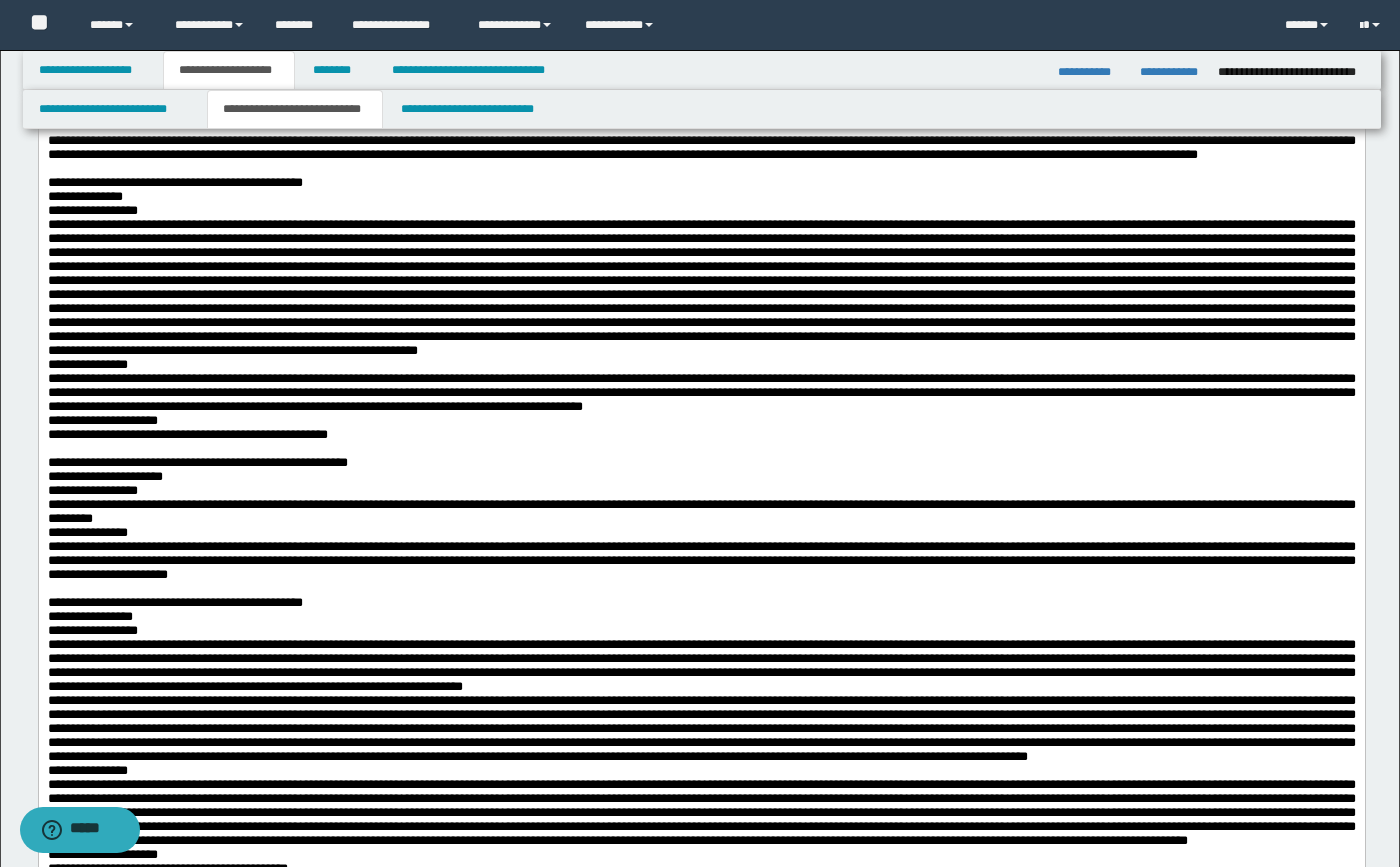 click on "**********" at bounding box center [701, 365] 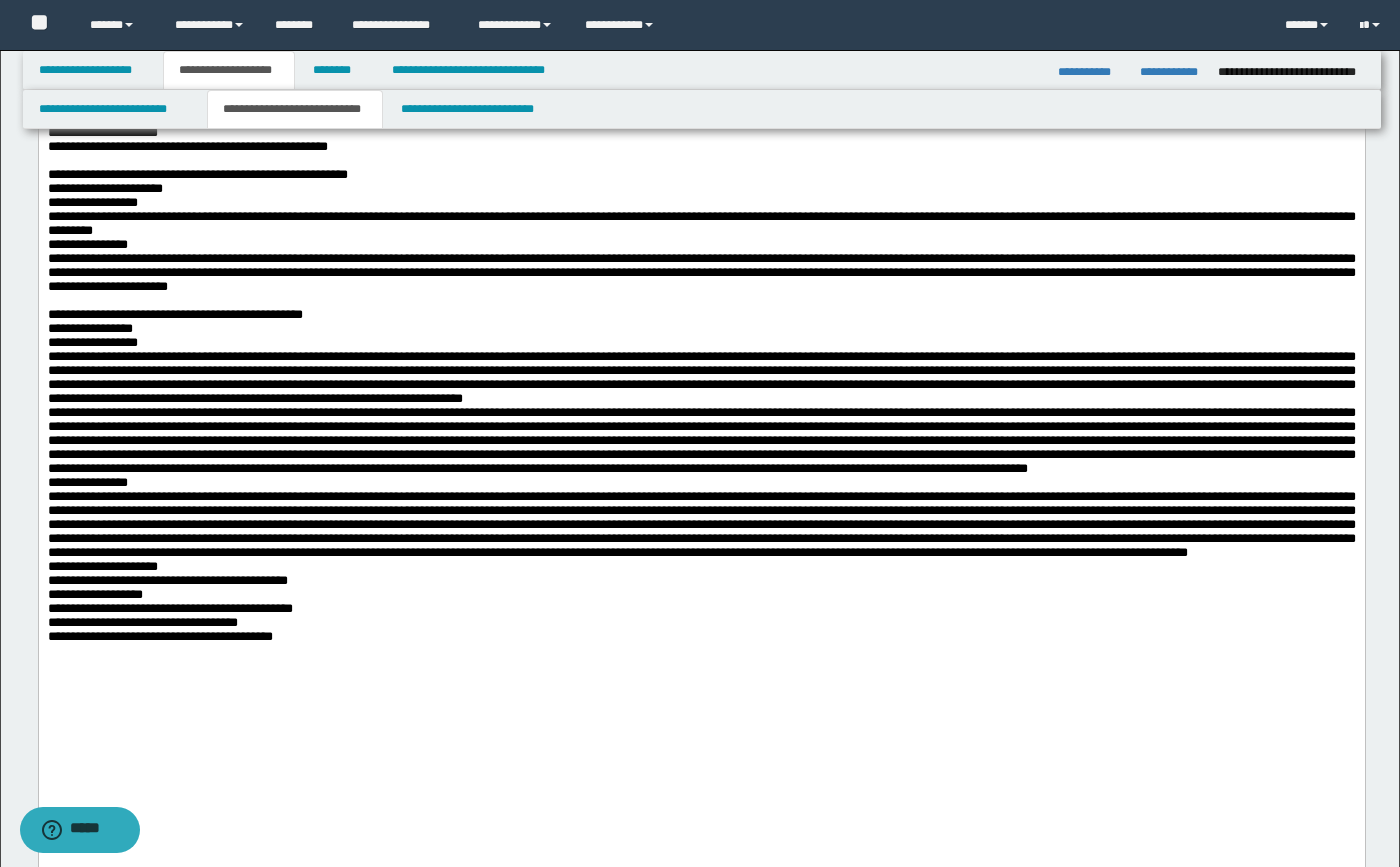 scroll, scrollTop: 1100, scrollLeft: 0, axis: vertical 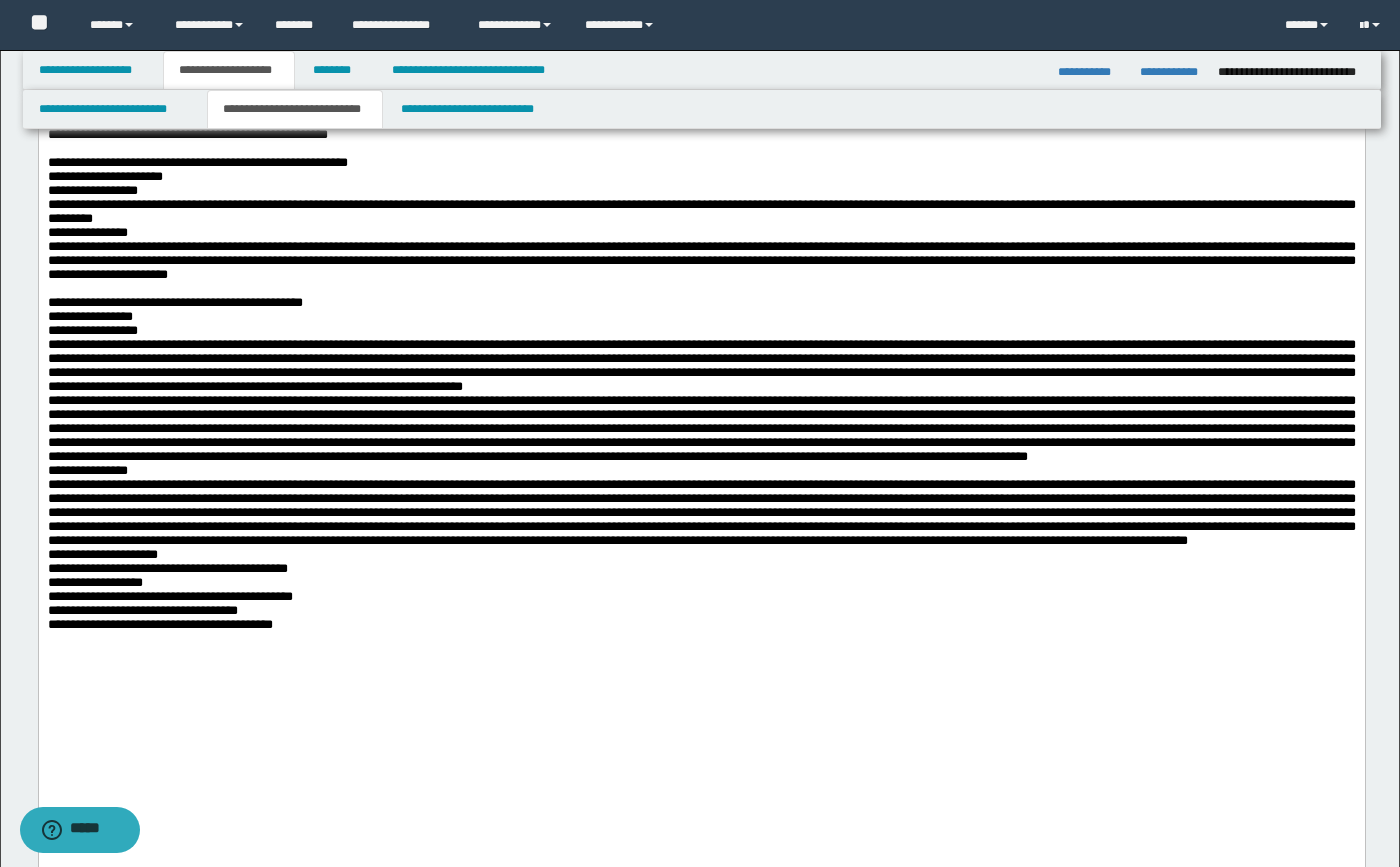 click on "**********" at bounding box center [701, 233] 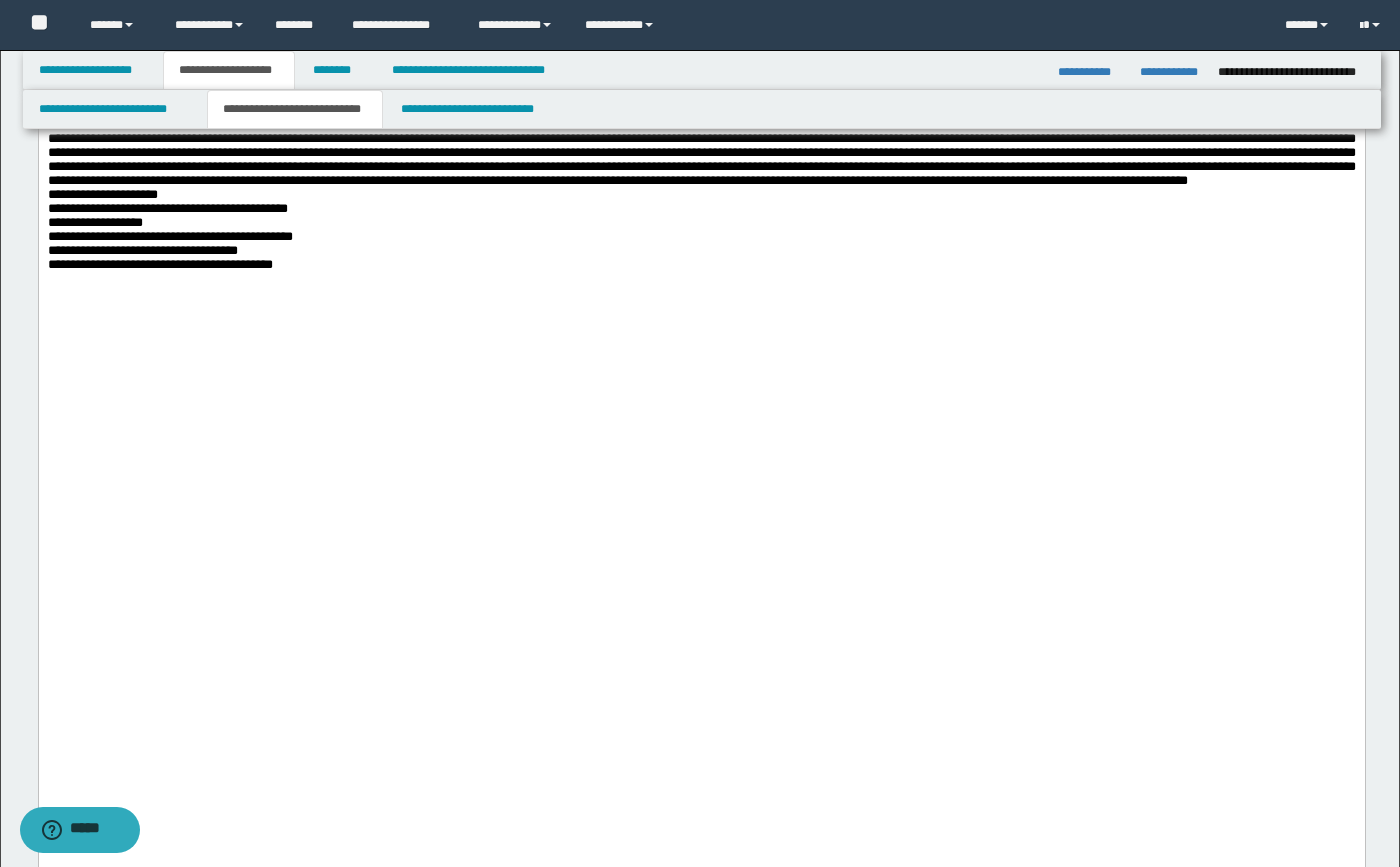 scroll, scrollTop: 1500, scrollLeft: 0, axis: vertical 